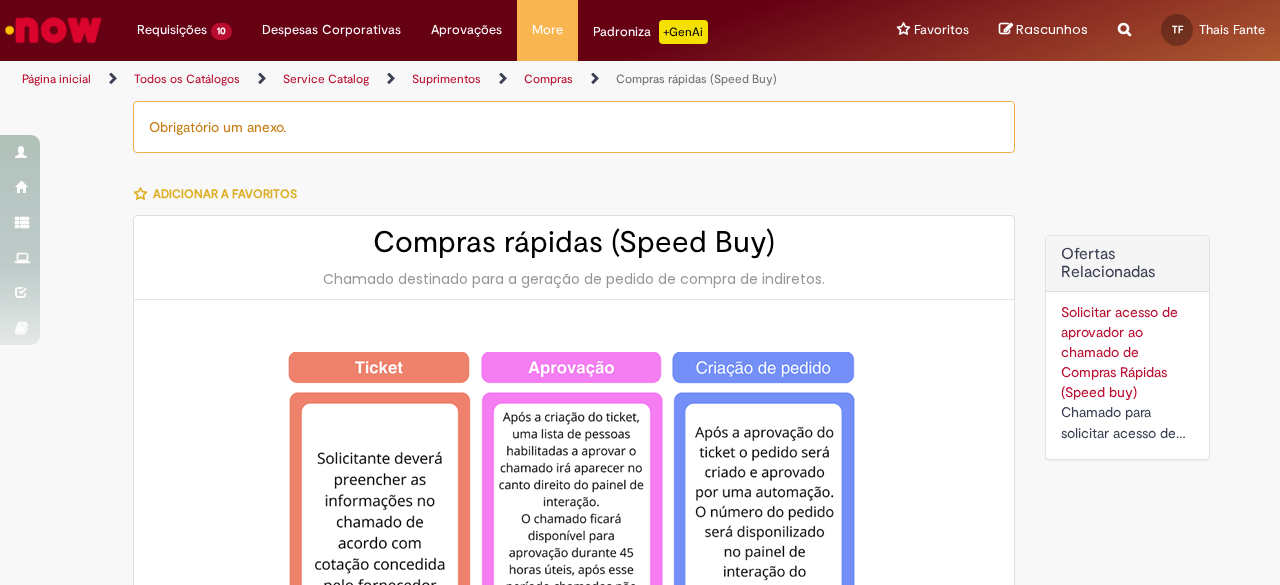 scroll, scrollTop: 0, scrollLeft: 0, axis: both 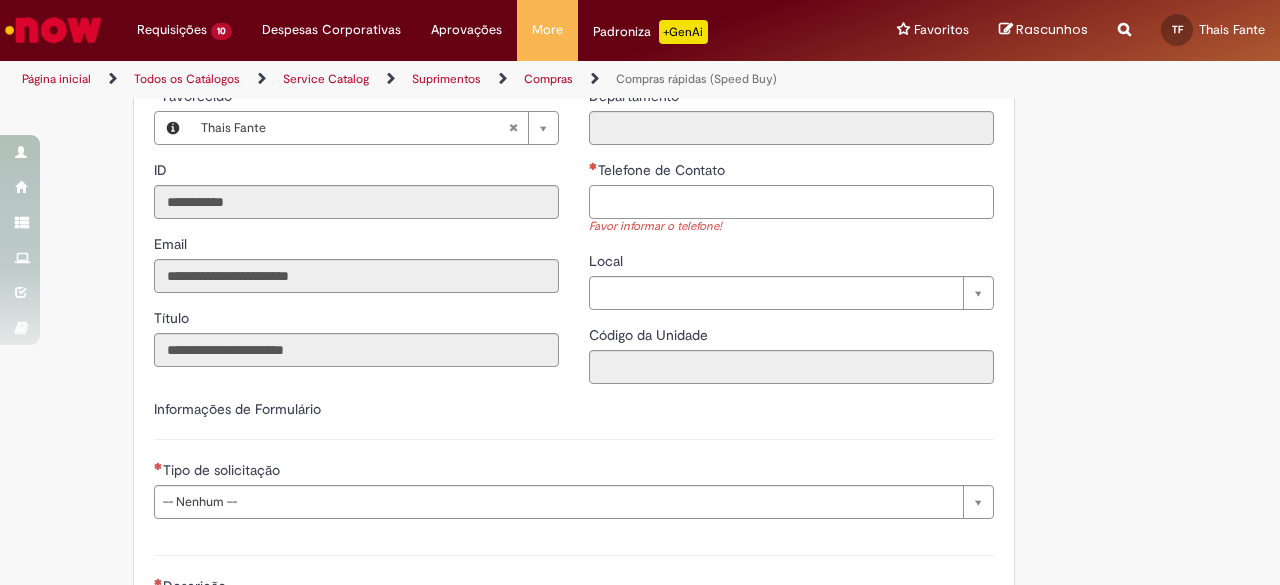 click on "Telefone de Contato" at bounding box center [791, 202] 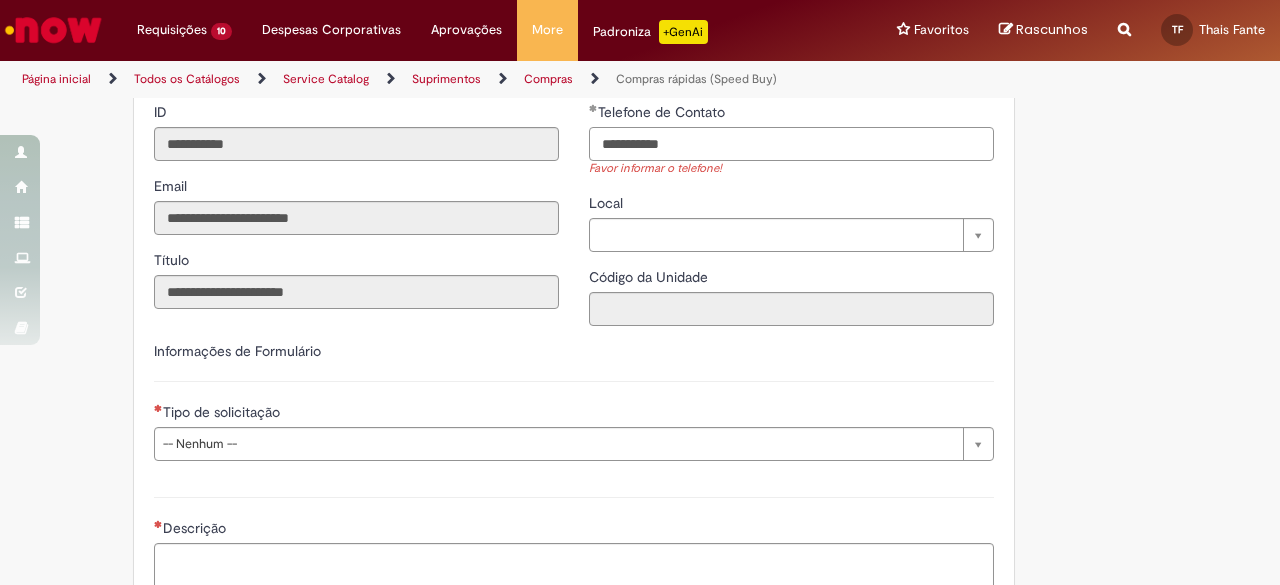 scroll, scrollTop: 2700, scrollLeft: 0, axis: vertical 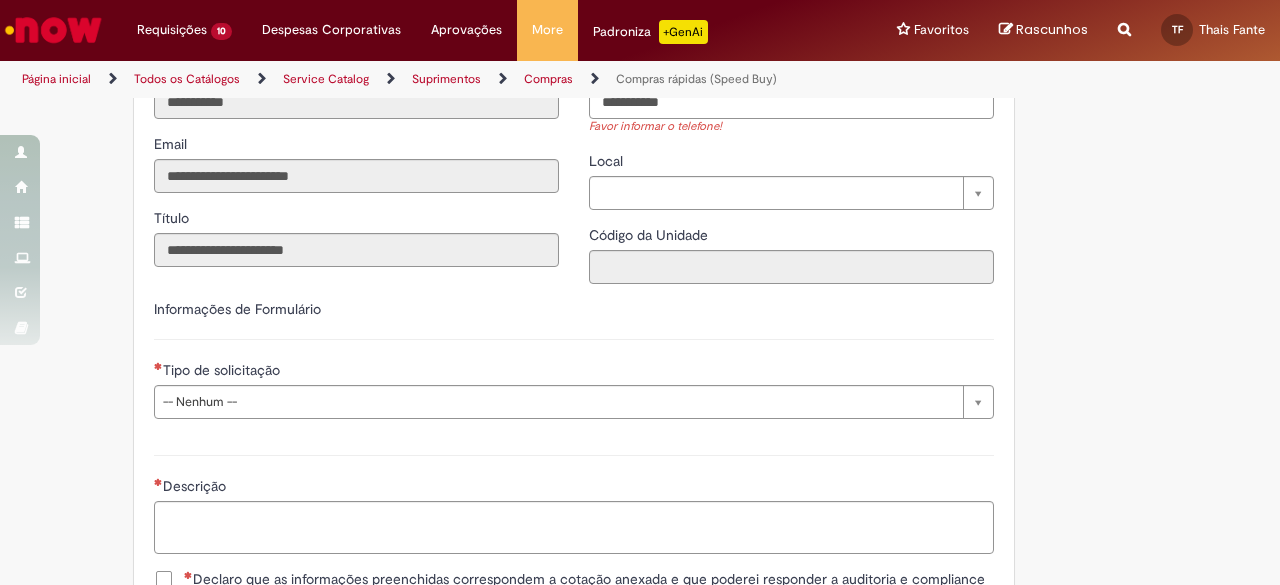 click on "**********" at bounding box center [574, 298] 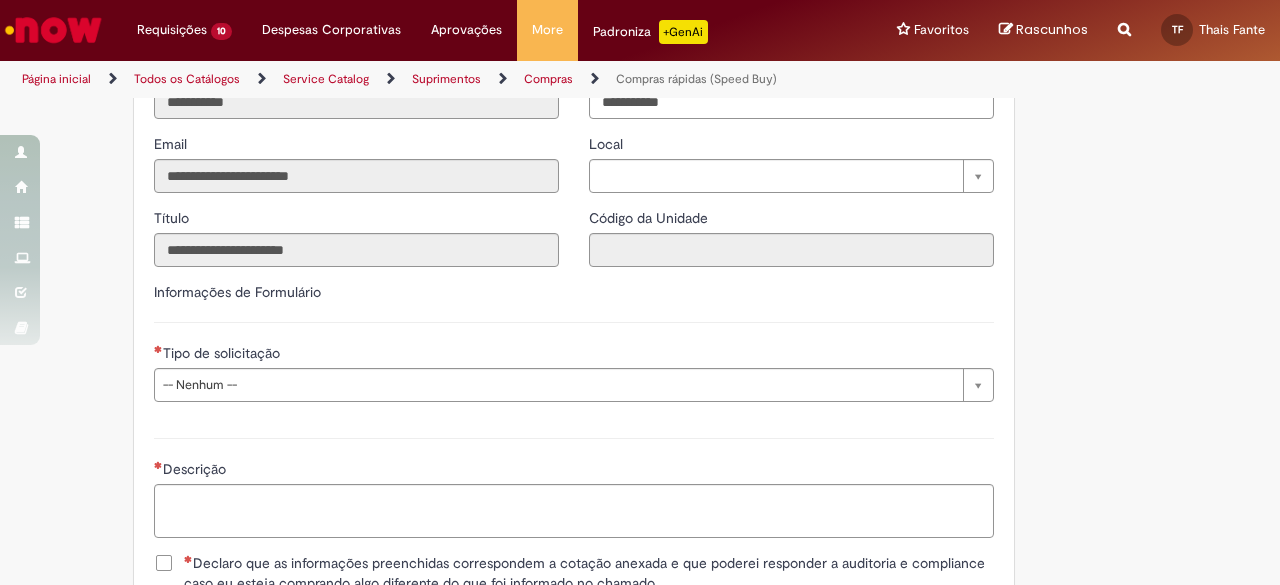 type on "**********" 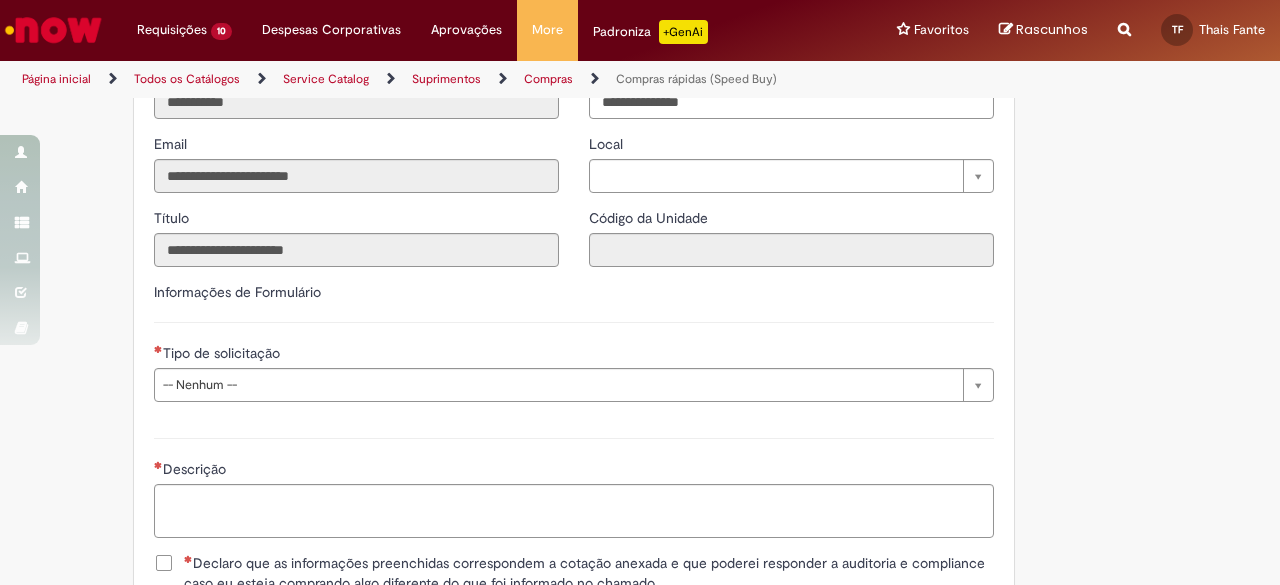 click on "**********" at bounding box center [574, 349] 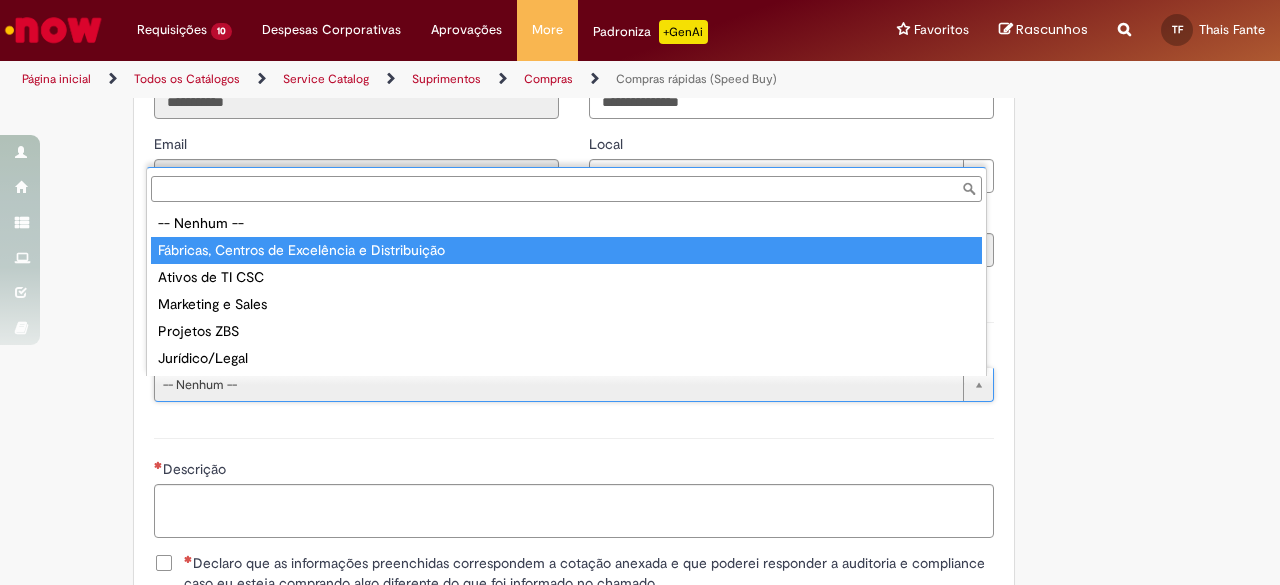 type on "**********" 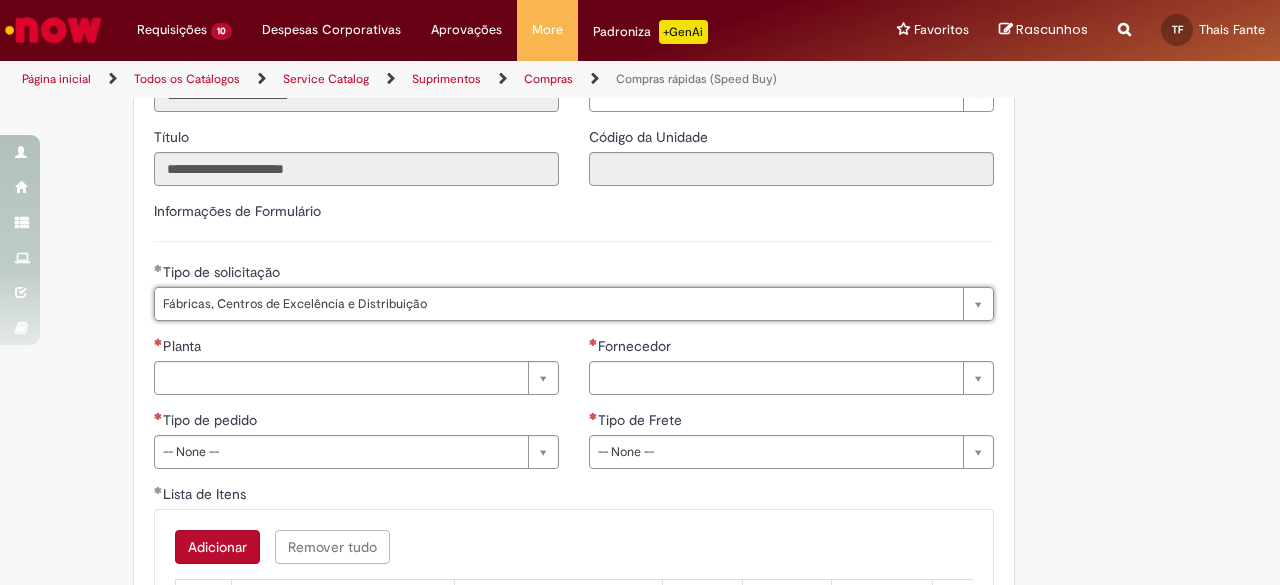 scroll, scrollTop: 2800, scrollLeft: 0, axis: vertical 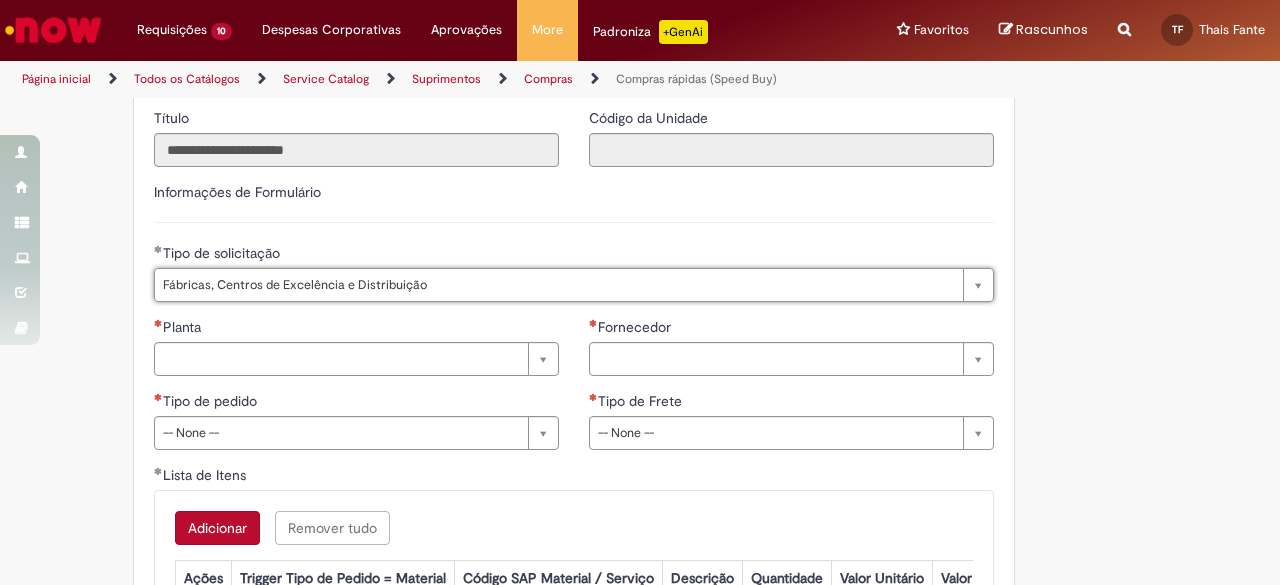 drag, startPoint x: 81, startPoint y: 431, endPoint x: 142, endPoint y: 383, distance: 77.62087 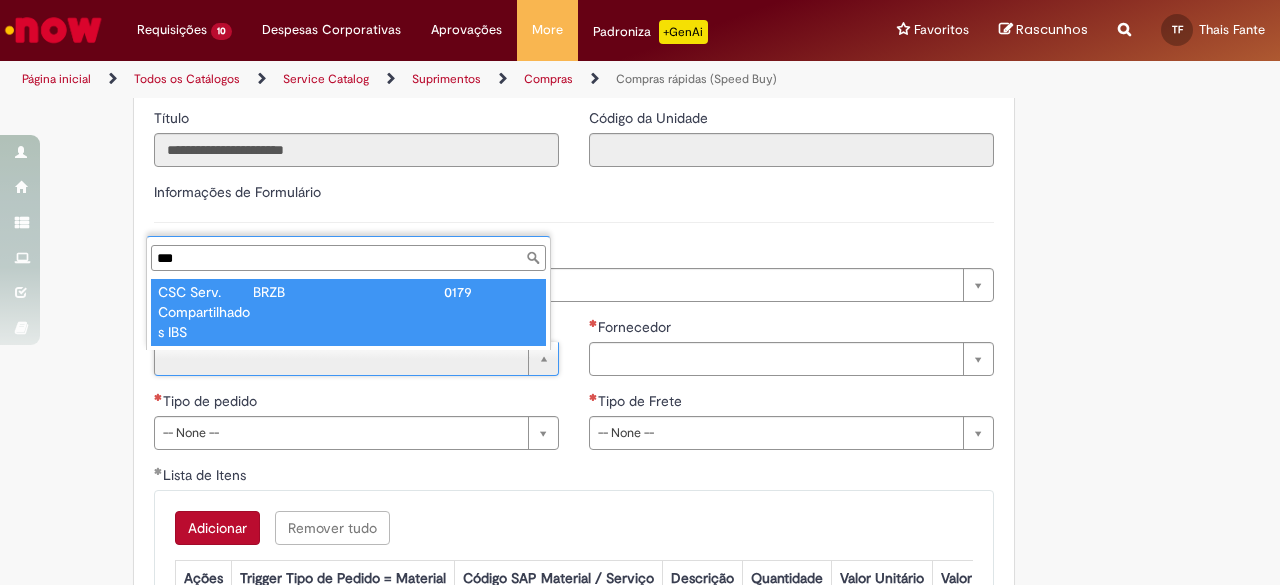 type on "***" 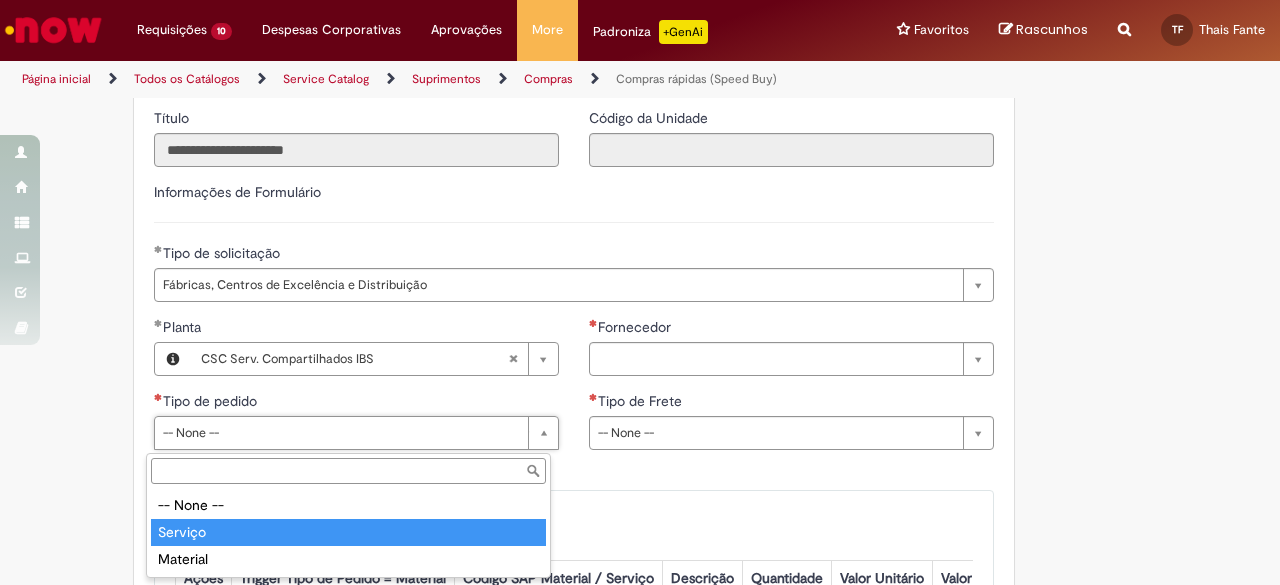 type on "*******" 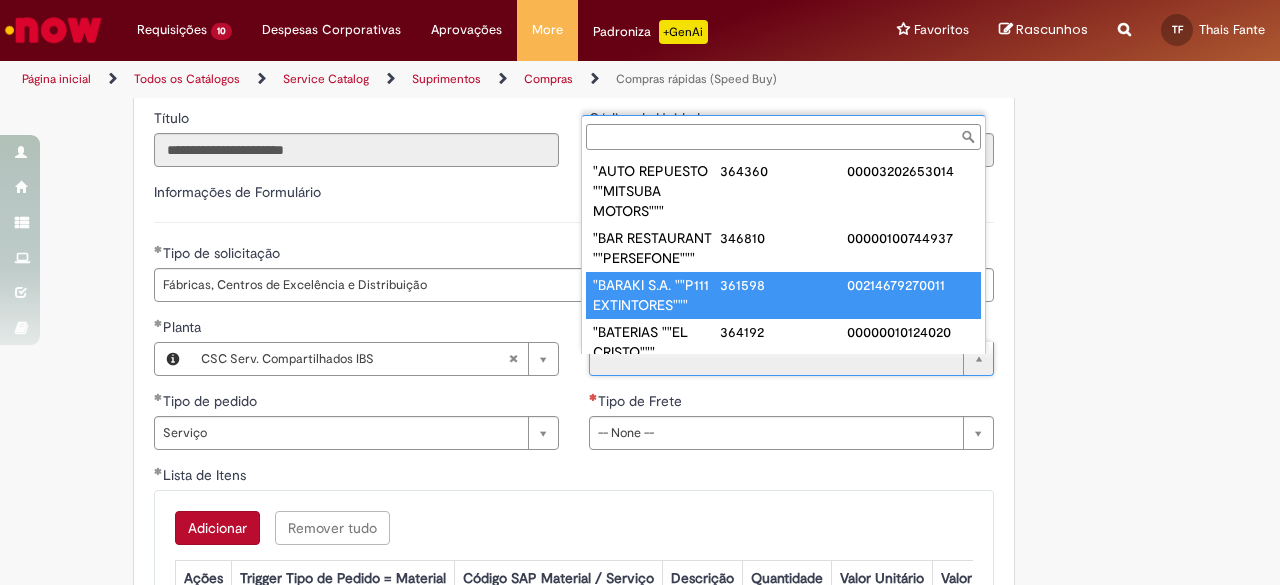 paste on "**********" 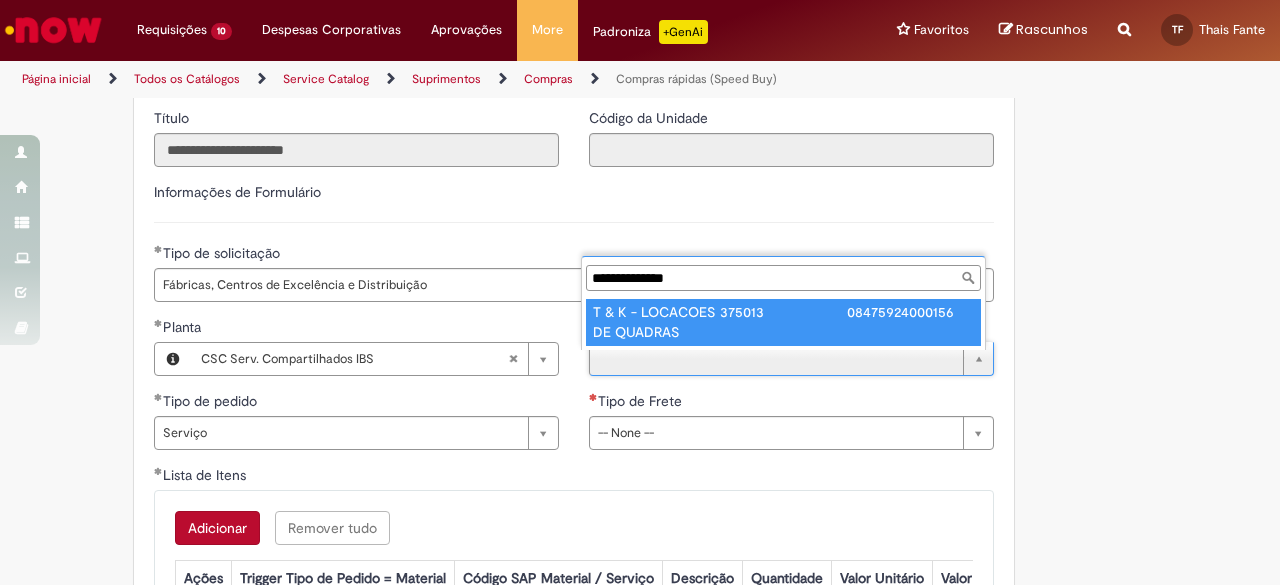 type on "**********" 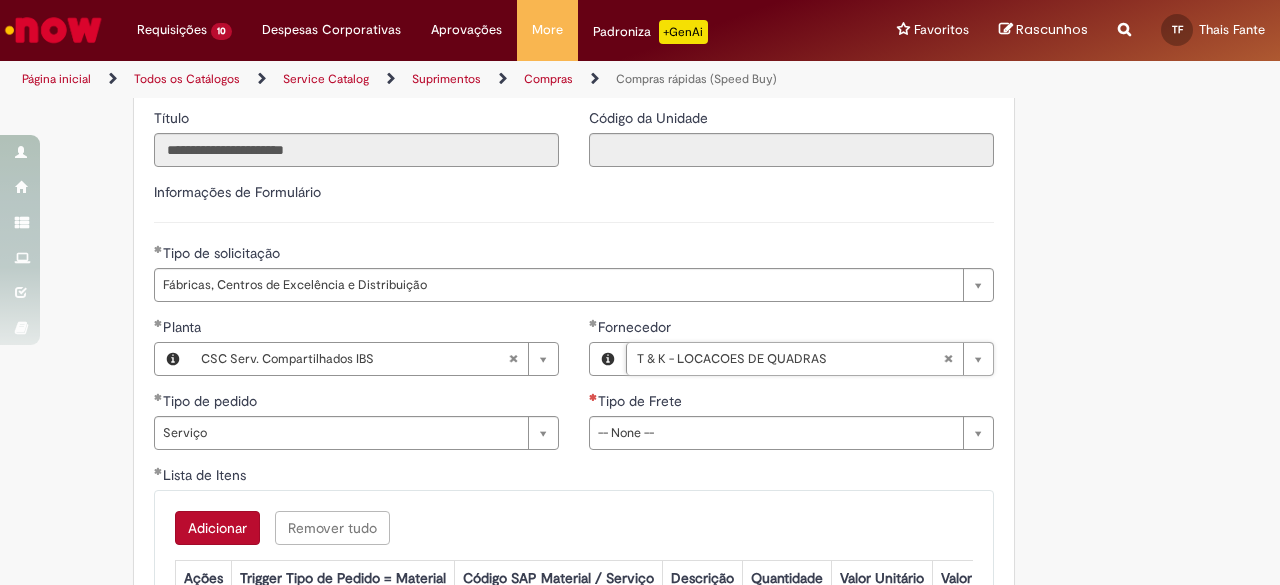 scroll, scrollTop: 3000, scrollLeft: 0, axis: vertical 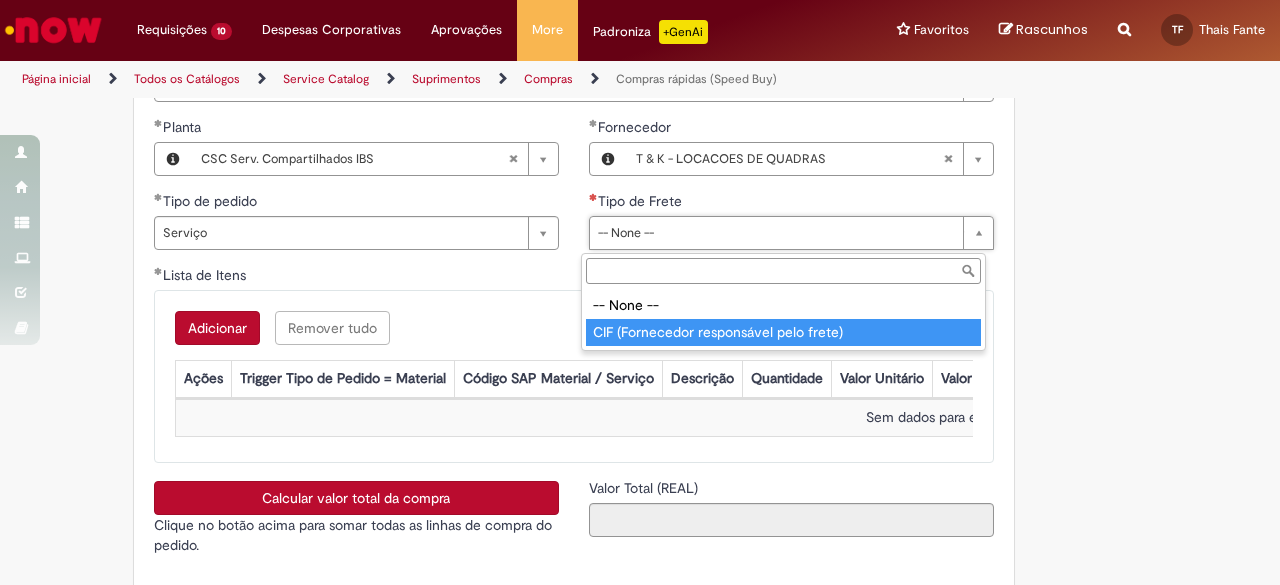 type on "**********" 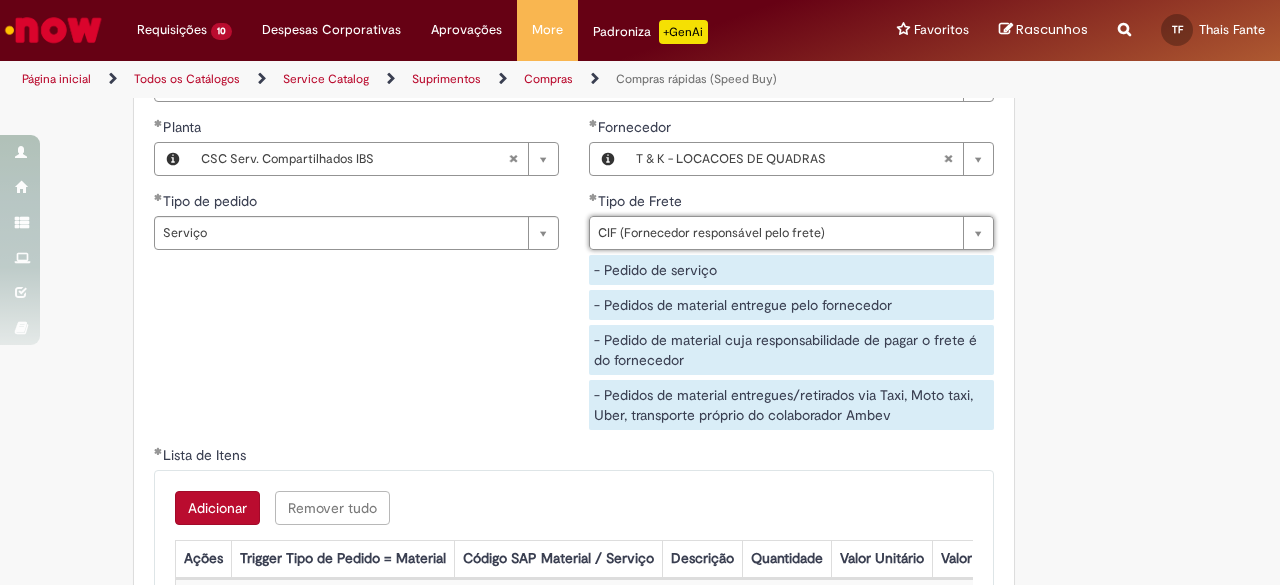 click on "**********" at bounding box center [574, 281] 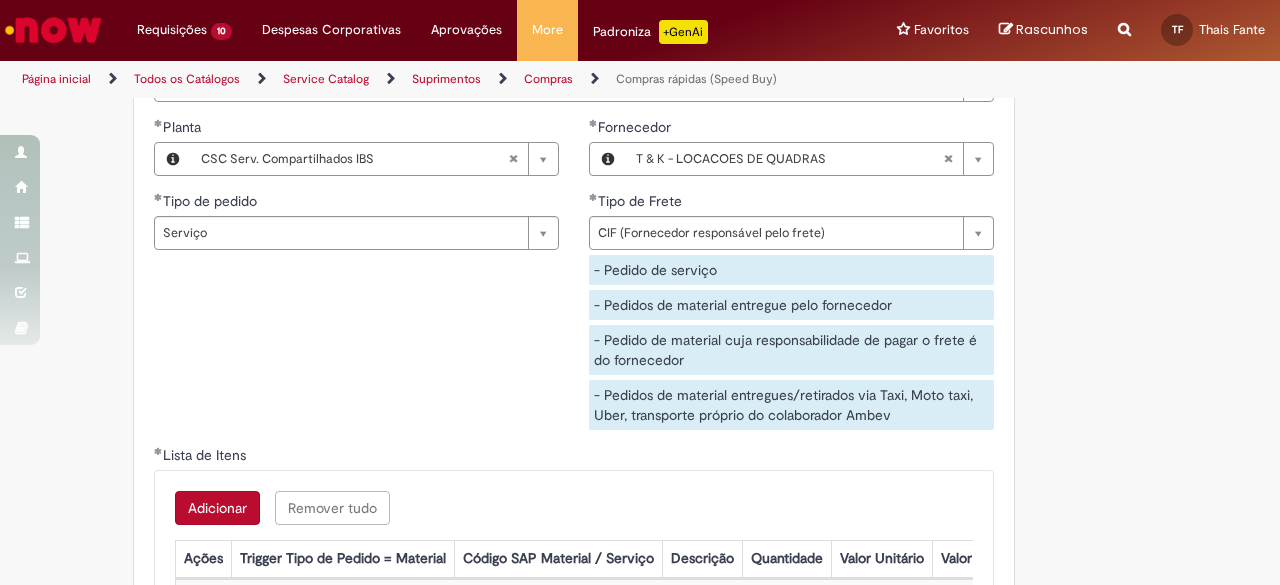 scroll, scrollTop: 3200, scrollLeft: 0, axis: vertical 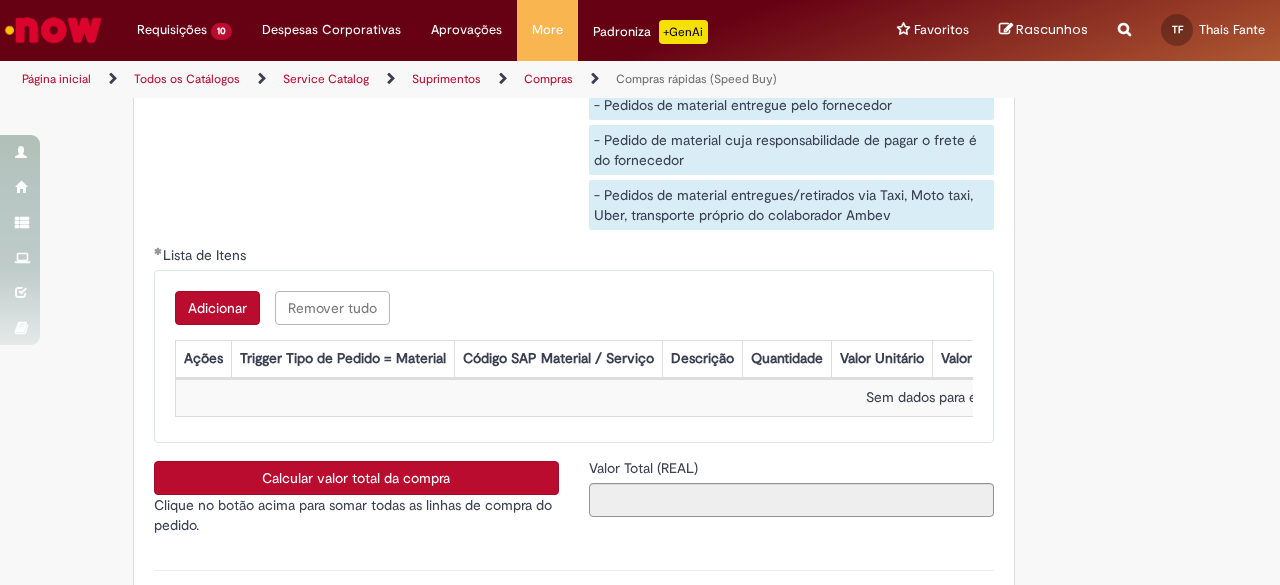 click on "Adicionar" at bounding box center (217, 308) 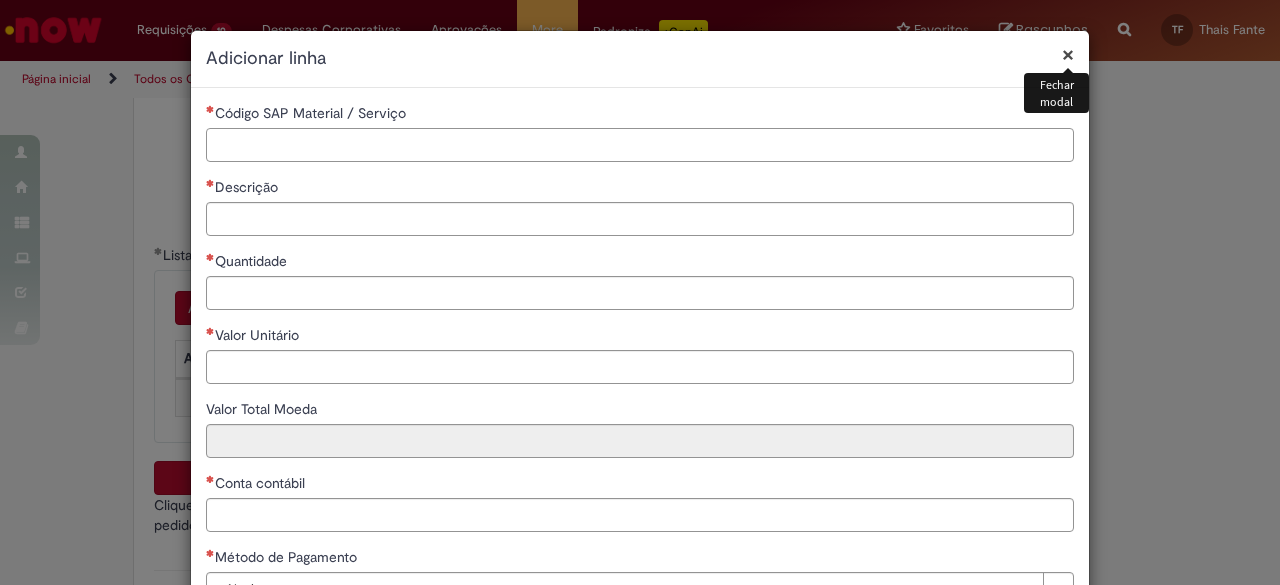click on "Código SAP Material / Serviço" at bounding box center (640, 145) 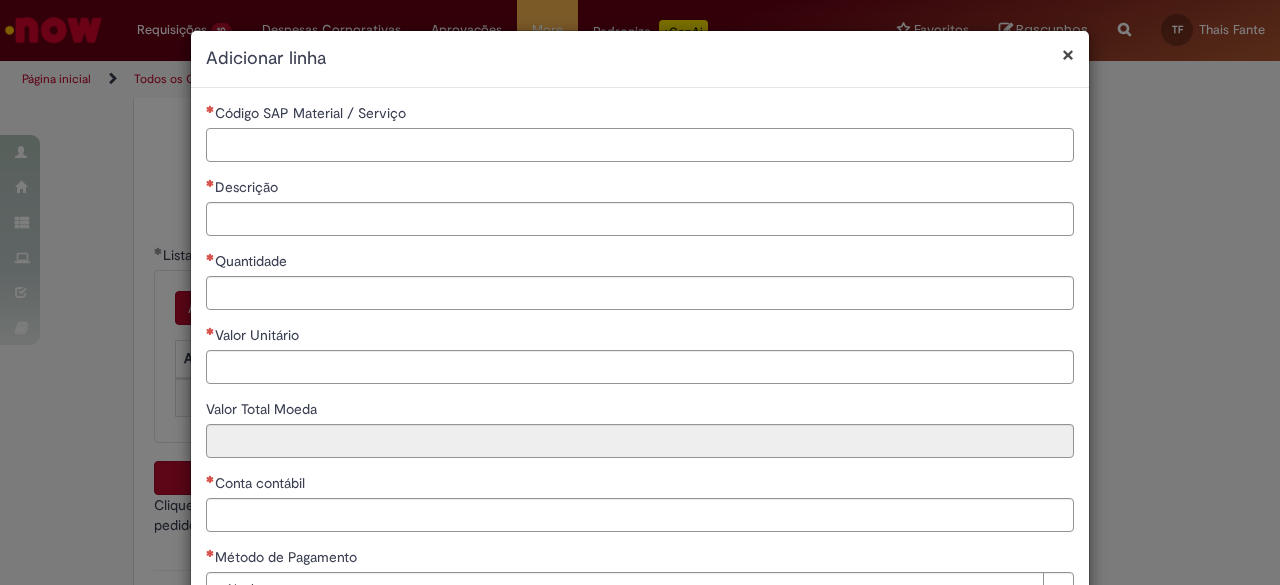 paste on "*******" 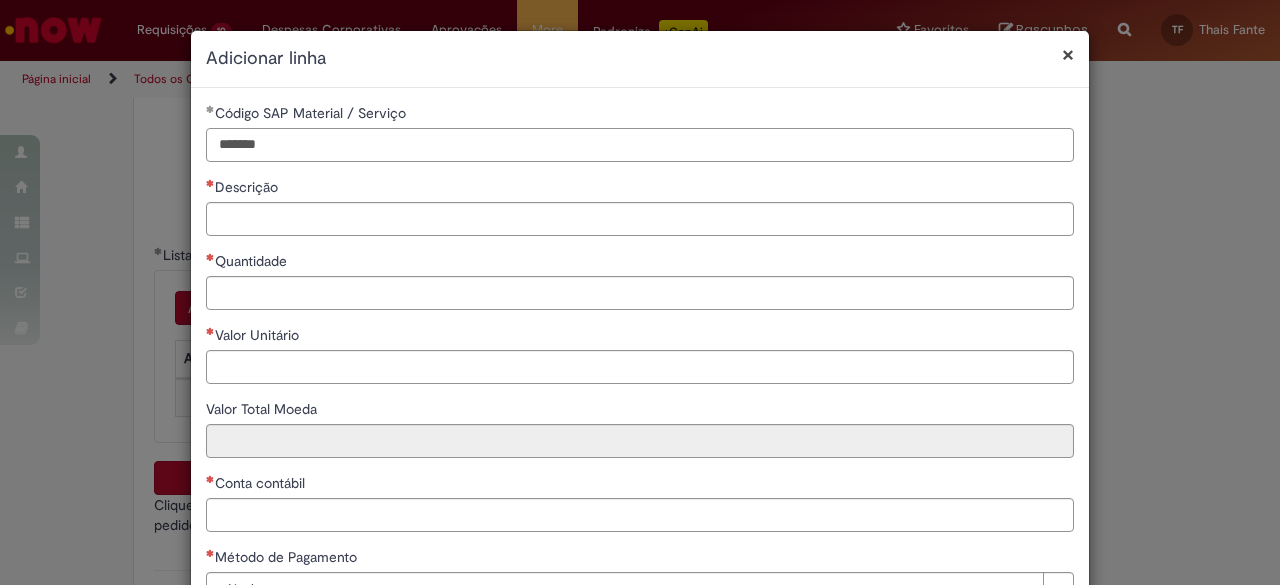type on "*******" 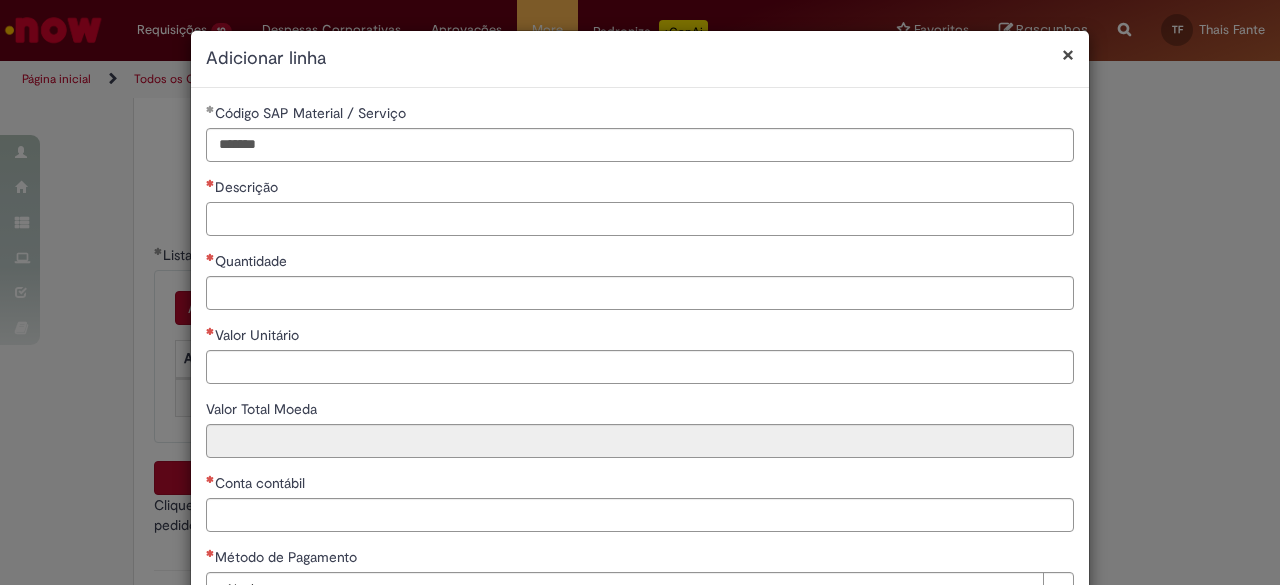 click on "Descrição" at bounding box center (640, 219) 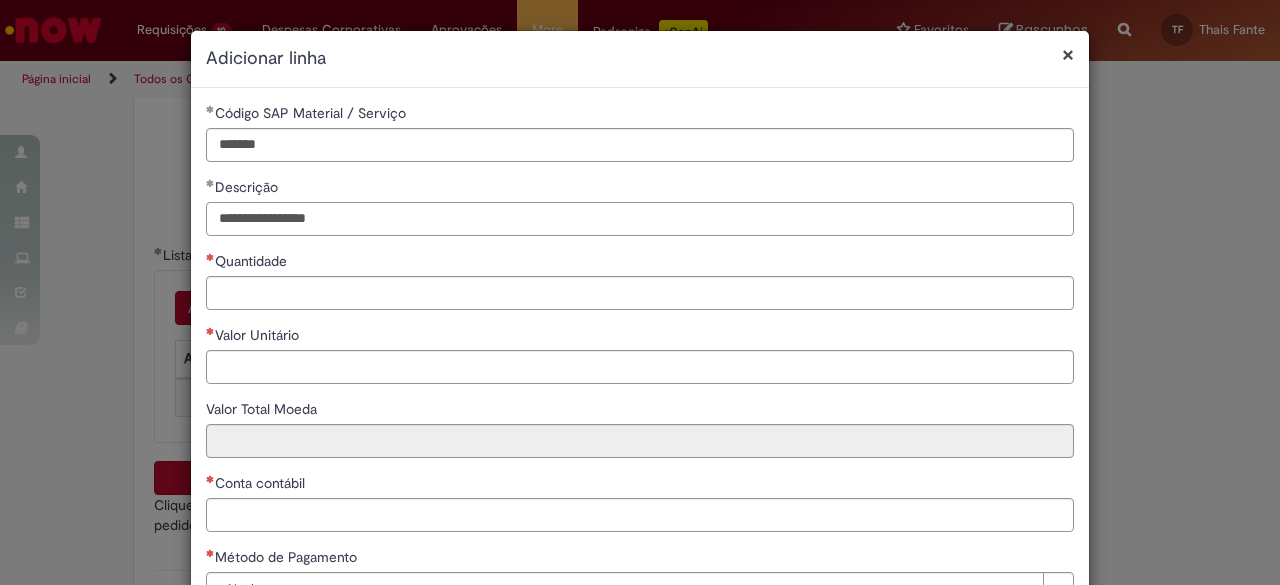 type on "**********" 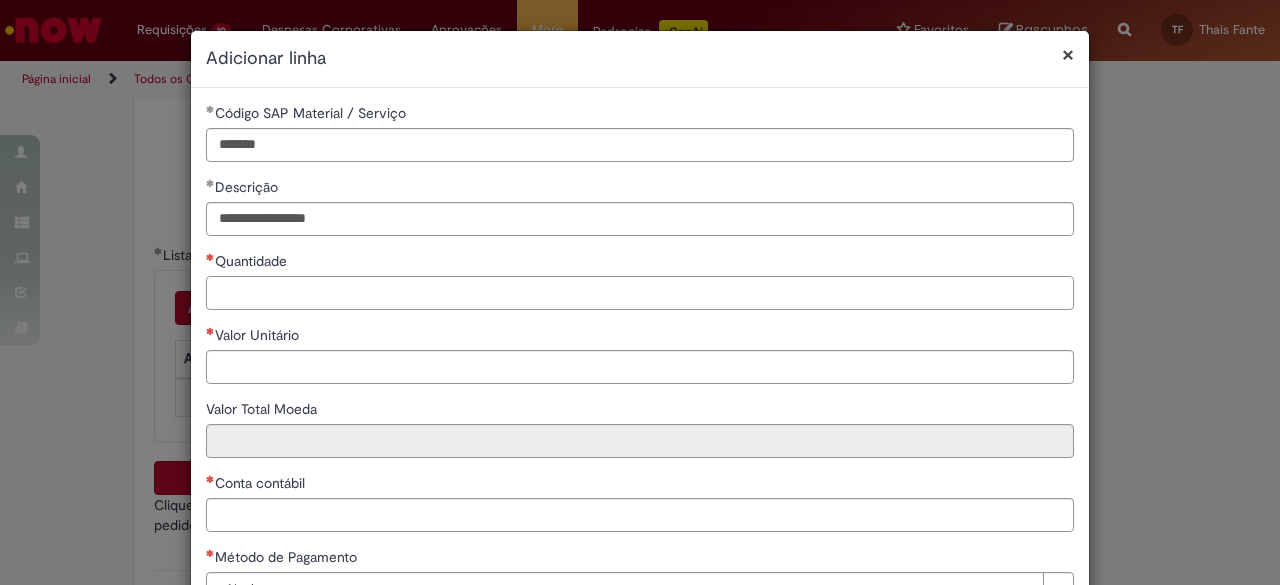 click on "Quantidade" at bounding box center [640, 293] 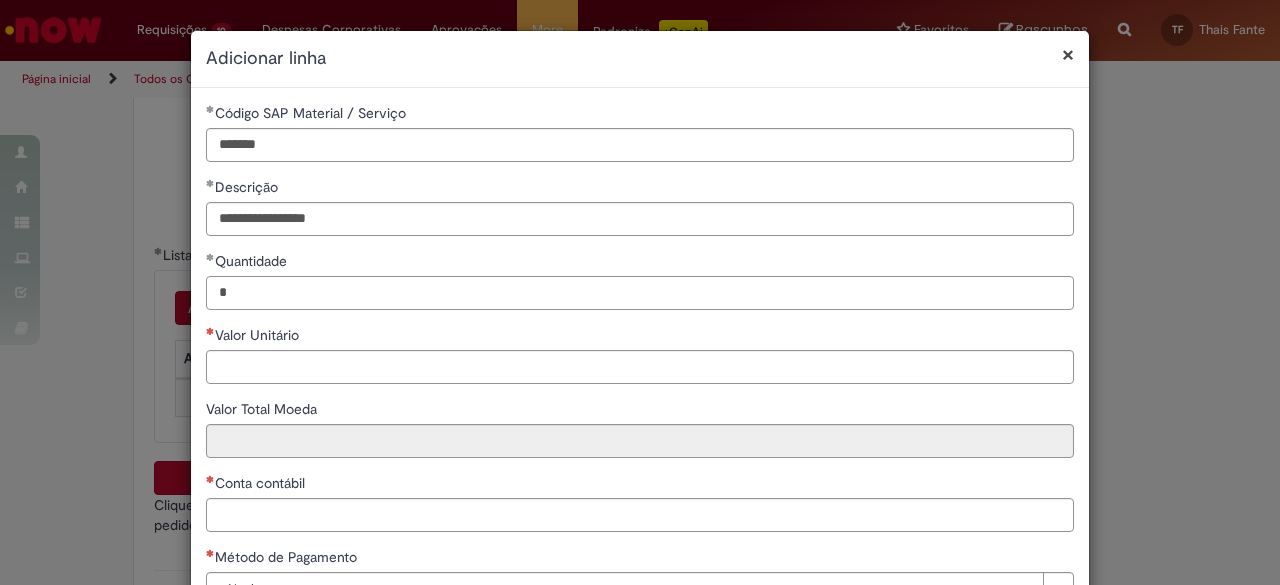 type on "*" 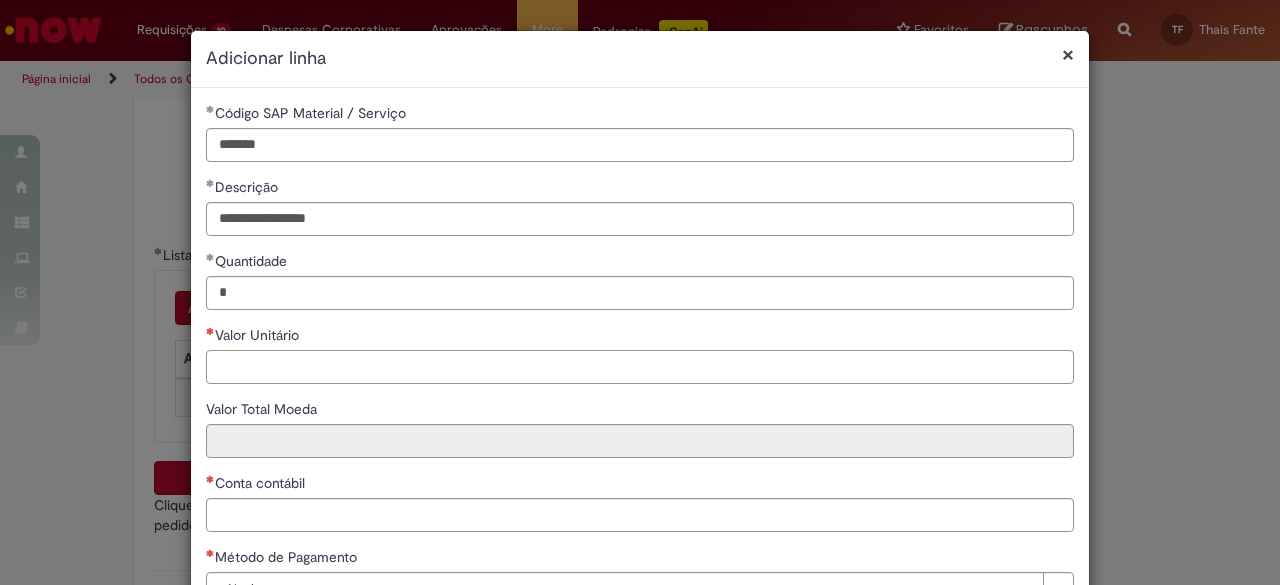 click on "Valor Unitário" at bounding box center (640, 367) 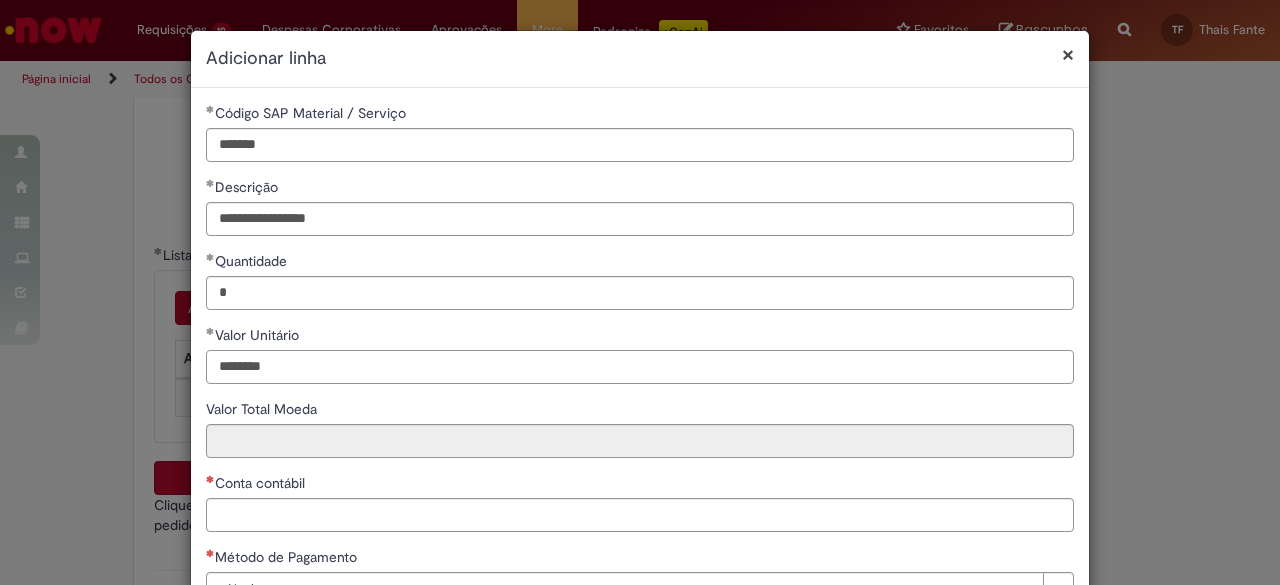 type on "********" 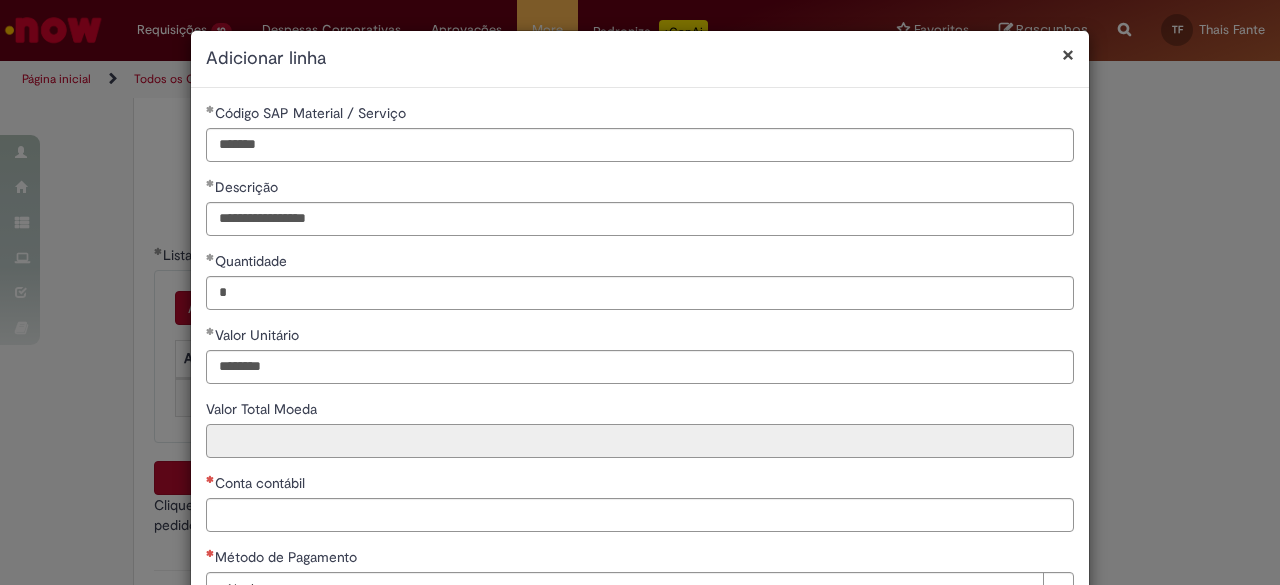type on "********" 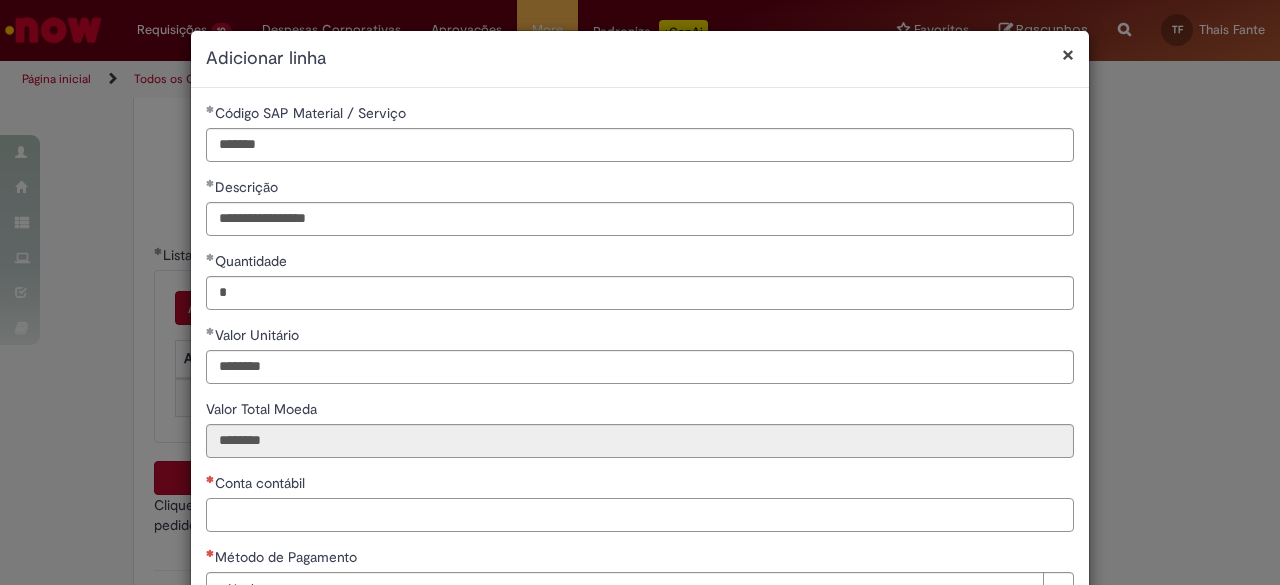 paste on "*******" 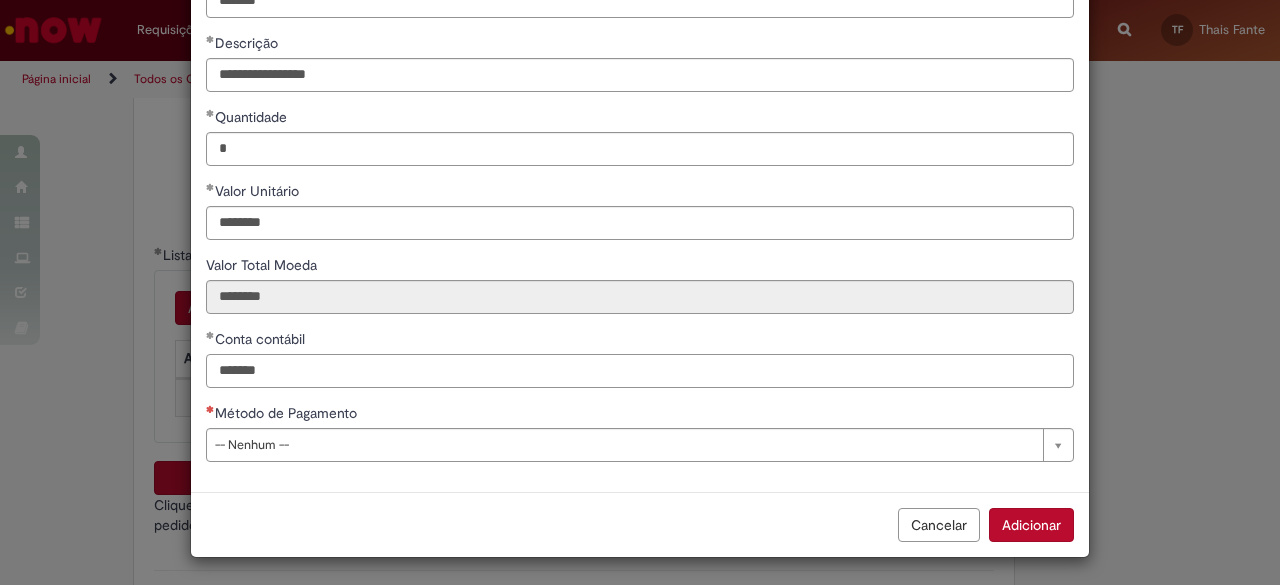 scroll, scrollTop: 144, scrollLeft: 0, axis: vertical 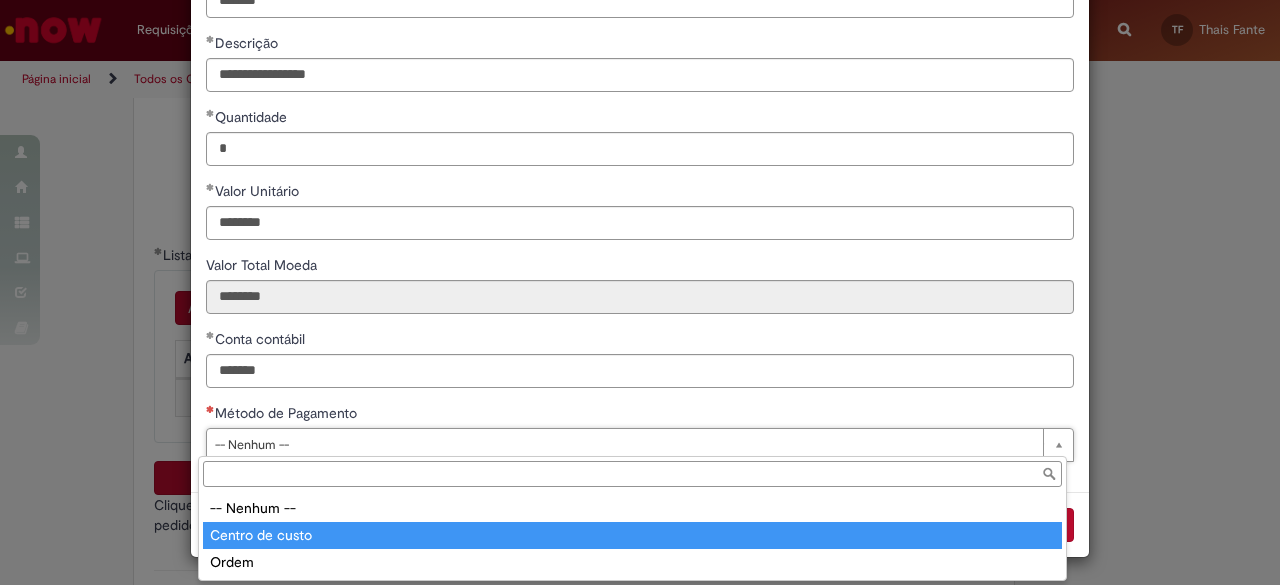 type on "**********" 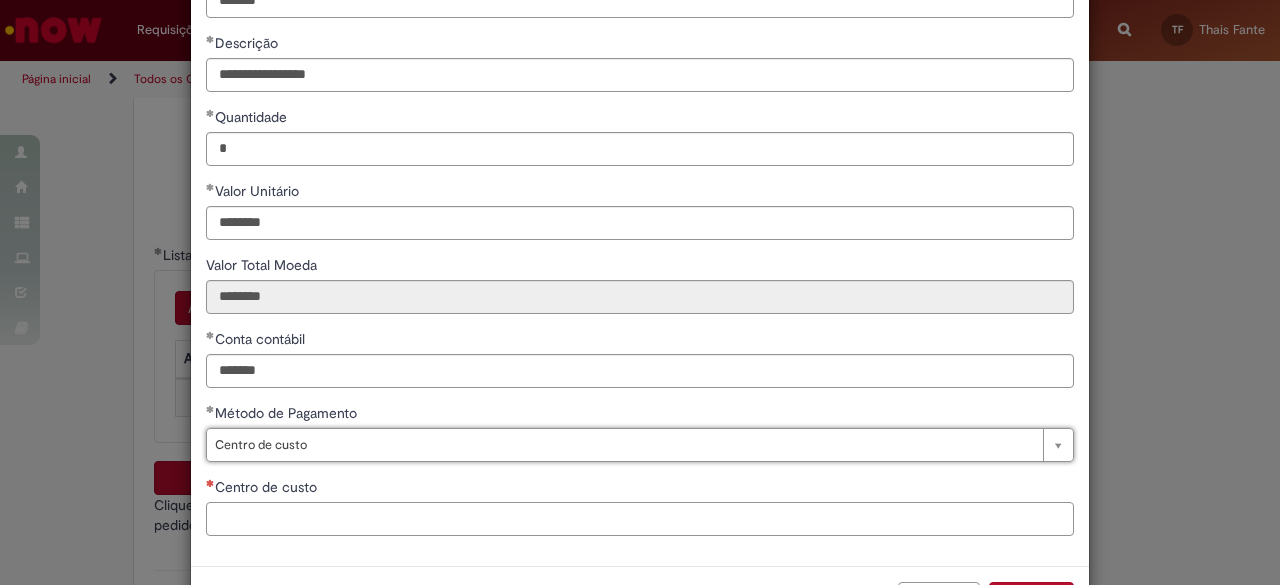 click on "Centro de custo" at bounding box center [640, 519] 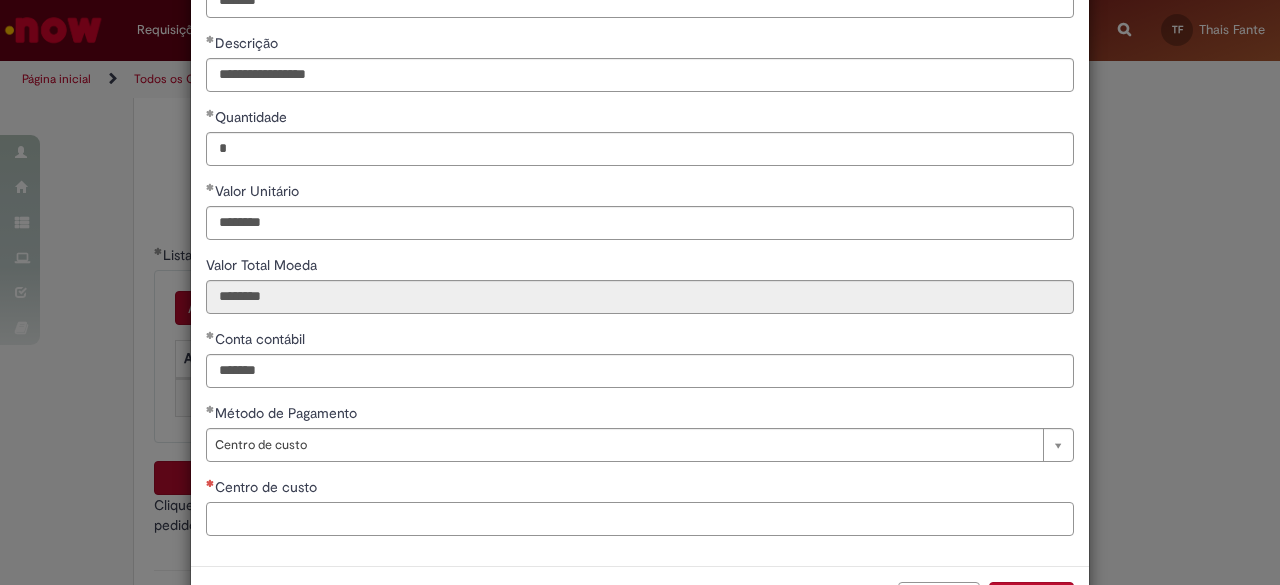 paste on "**********" 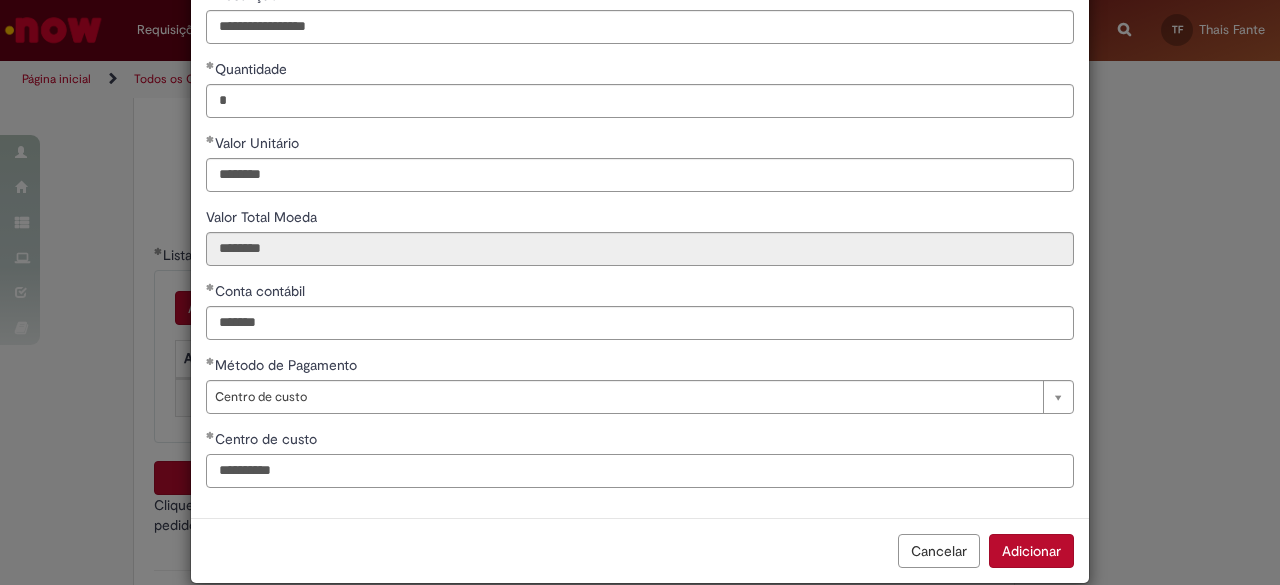 scroll, scrollTop: 218, scrollLeft: 0, axis: vertical 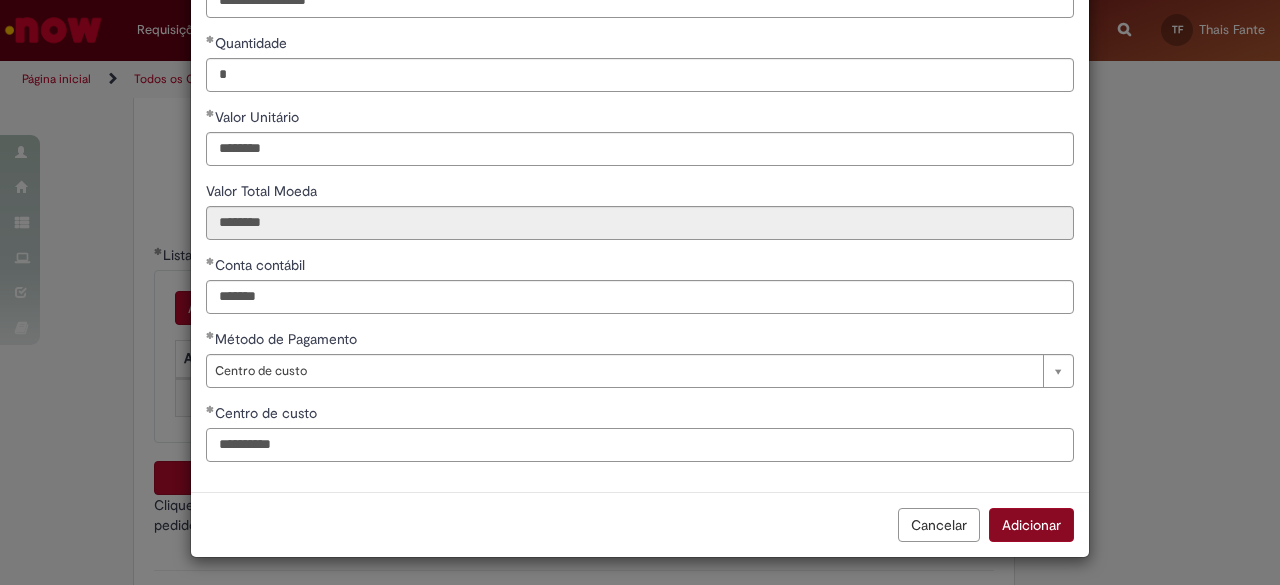 type on "**********" 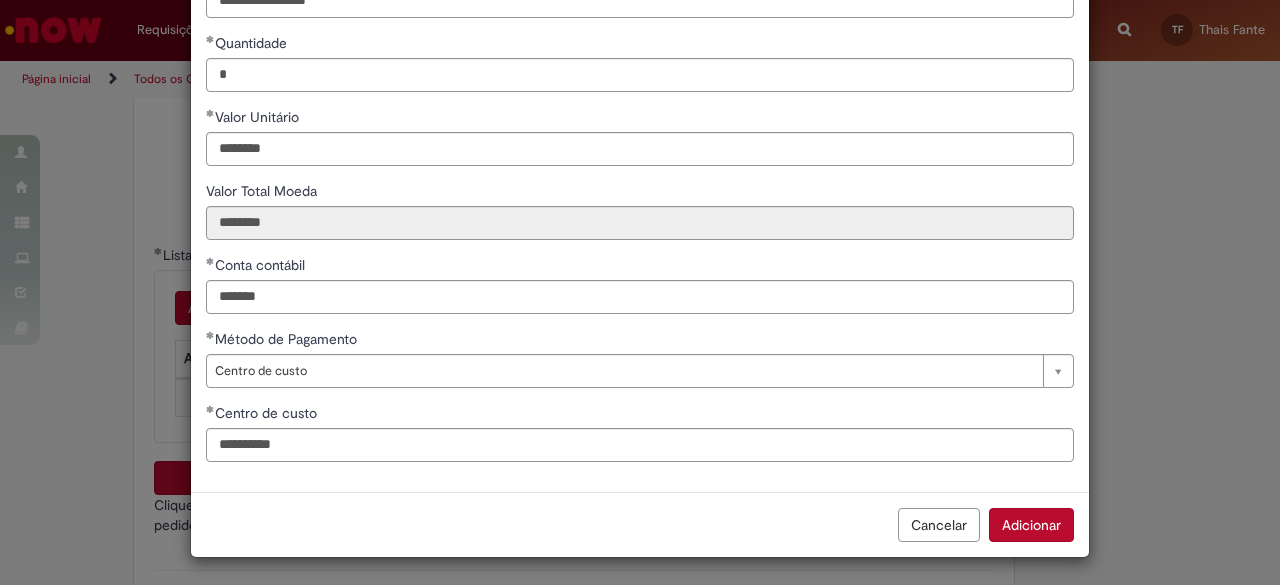 click on "Adicionar" at bounding box center [1031, 525] 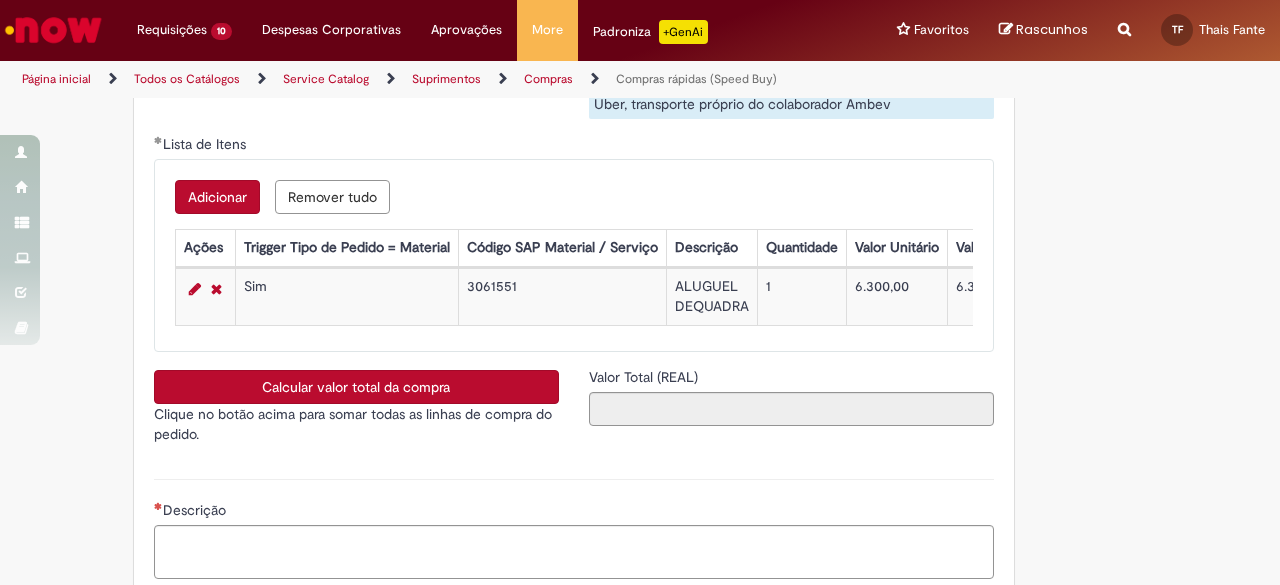 scroll, scrollTop: 3400, scrollLeft: 0, axis: vertical 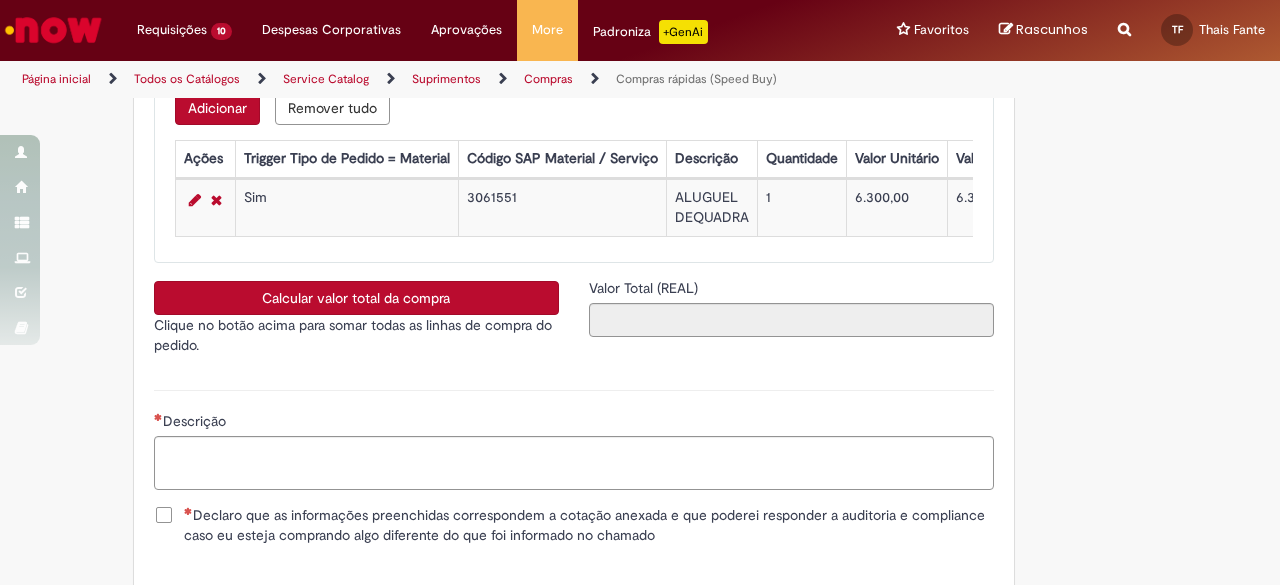 click on "Calcular valor total da compra" at bounding box center (356, 298) 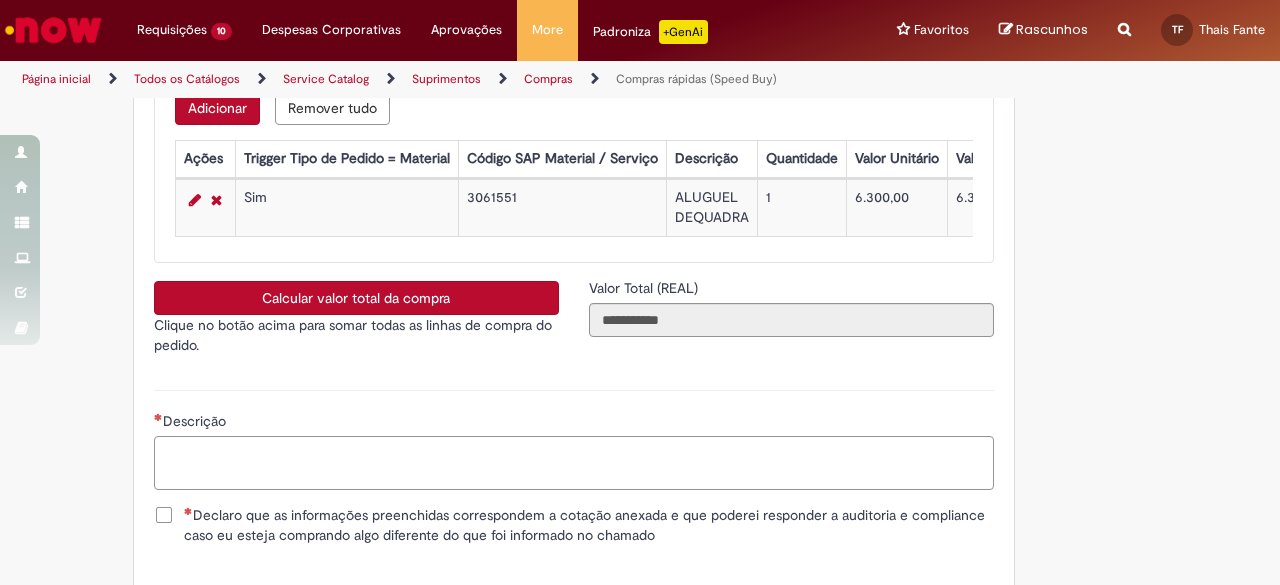 click on "Descrição" at bounding box center [574, 462] 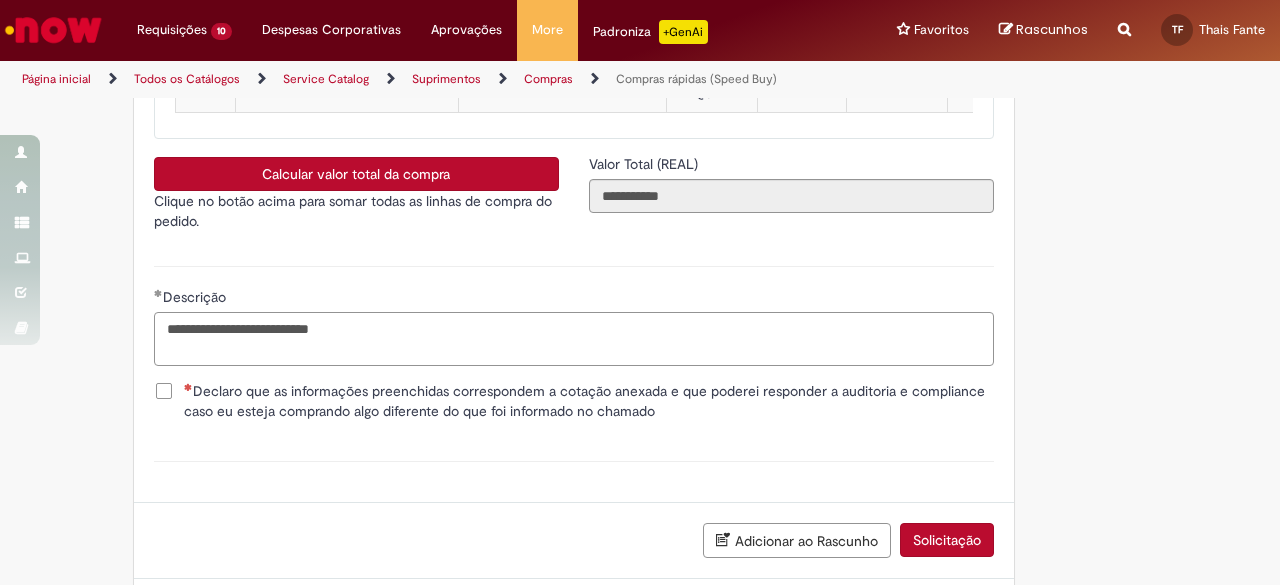 scroll, scrollTop: 3663, scrollLeft: 0, axis: vertical 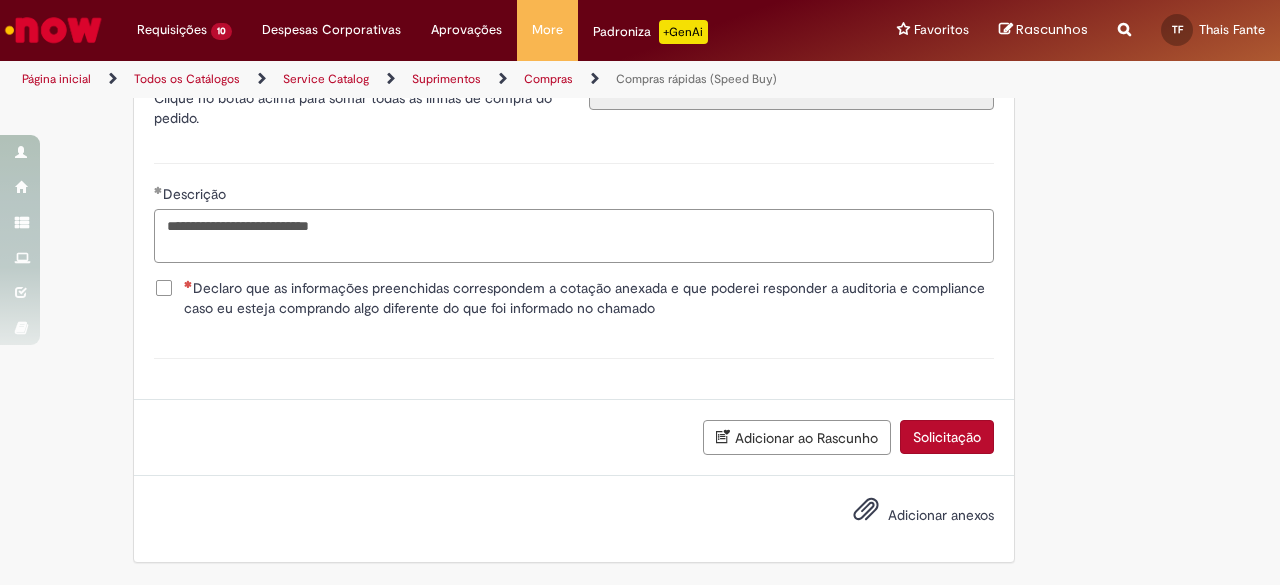 type on "**********" 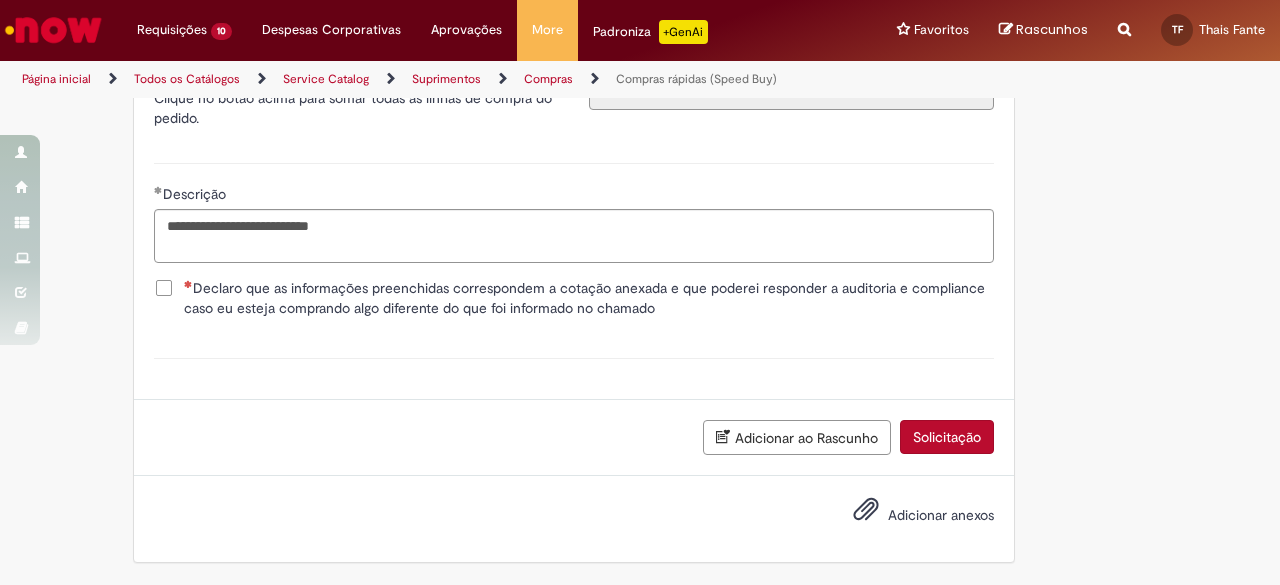 click on "Declaro que as informações preenchidas correspondem a cotação anexada e que poderei responder a auditoria e compliance caso eu esteja comprando algo diferente do que foi informado no chamado" at bounding box center [589, 298] 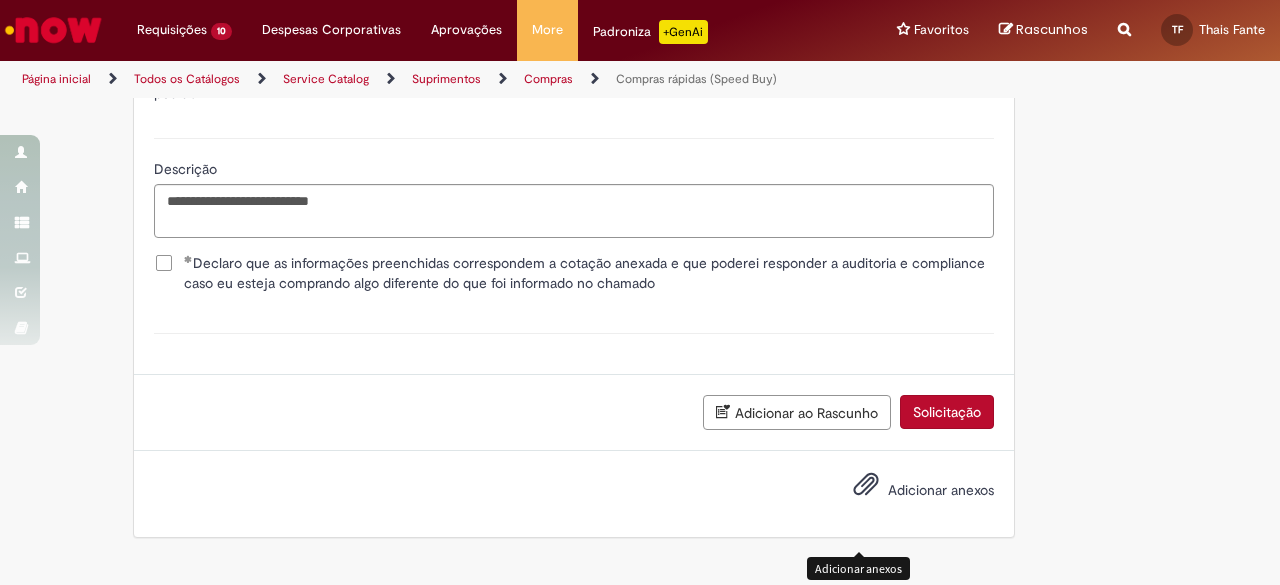 click on "Adicionar anexos" at bounding box center [941, 490] 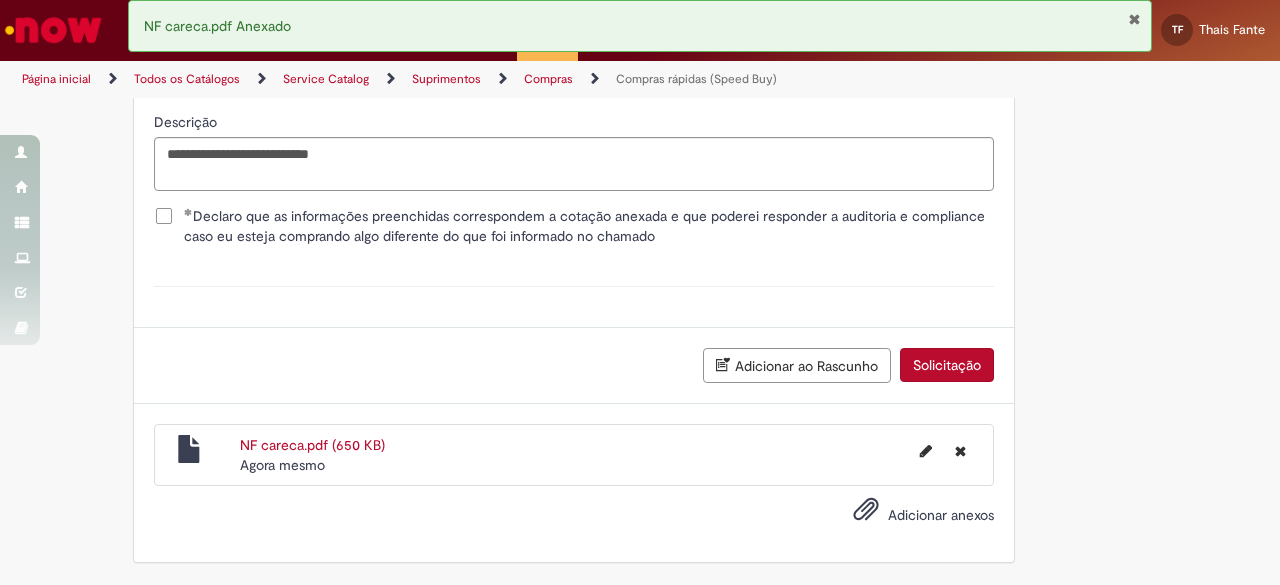 scroll, scrollTop: 3734, scrollLeft: 0, axis: vertical 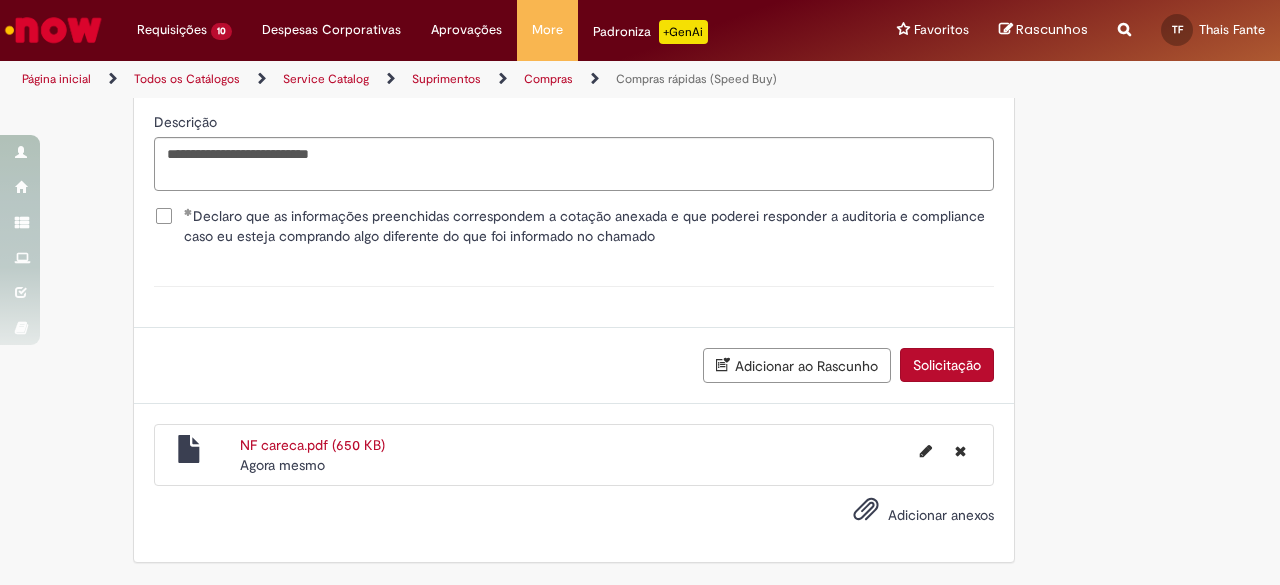 click on "Solicitação" at bounding box center [947, 365] 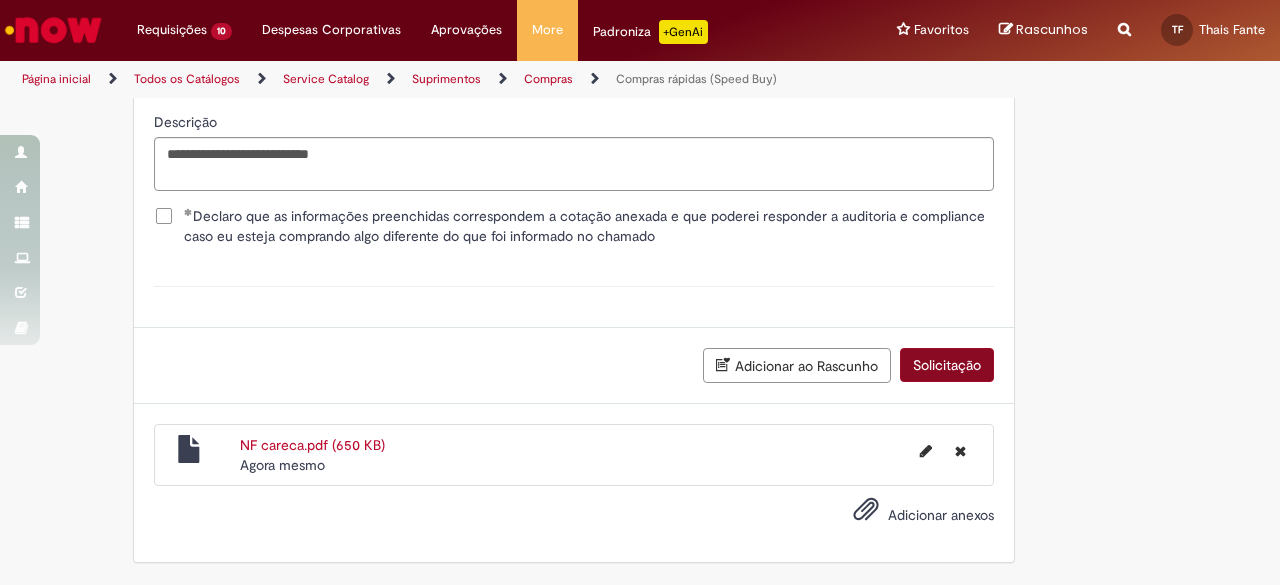 scroll, scrollTop: 3689, scrollLeft: 0, axis: vertical 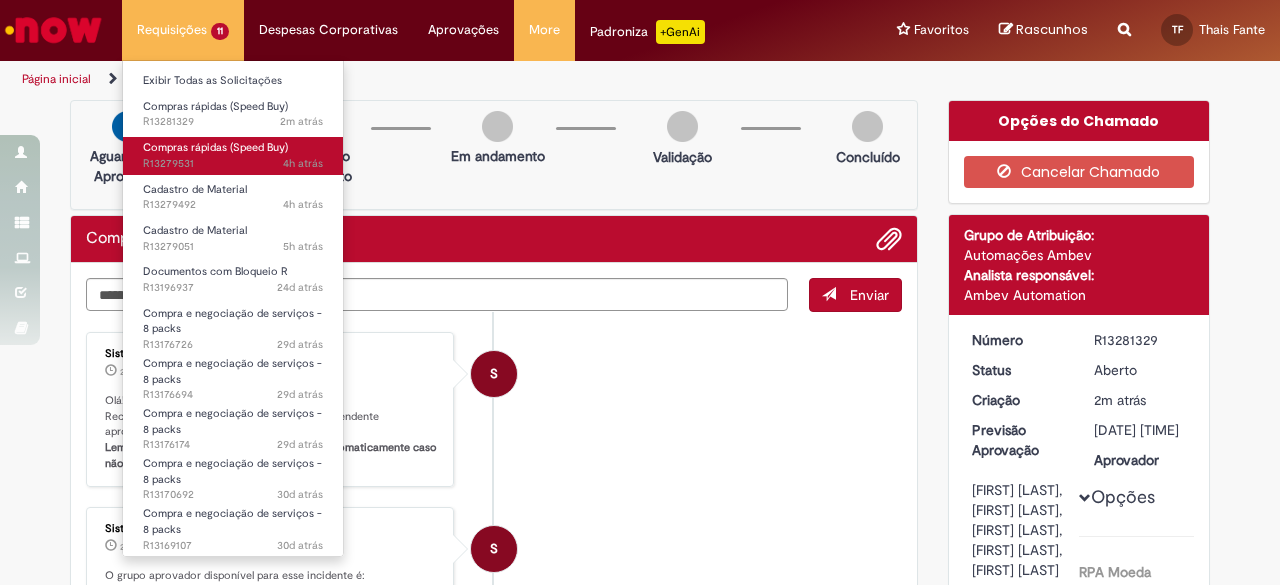 click on "Compras rápidas (Speed Buy)" at bounding box center [215, 147] 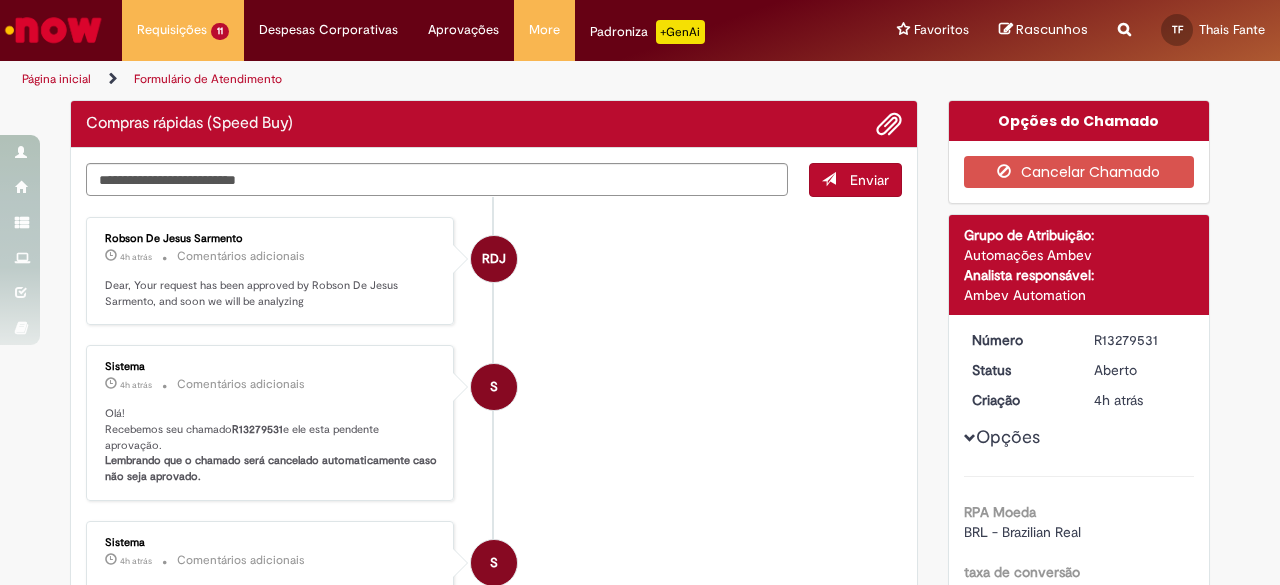 click on "S
Sistema
[TIME]     Comentários adicionais
Olá!  Recebemos seu chamado  R13279531  e ele esta pendente aprovação.  Lembrando que o chamado será cancelado automaticamente caso não seja aprovado." at bounding box center (494, 423) 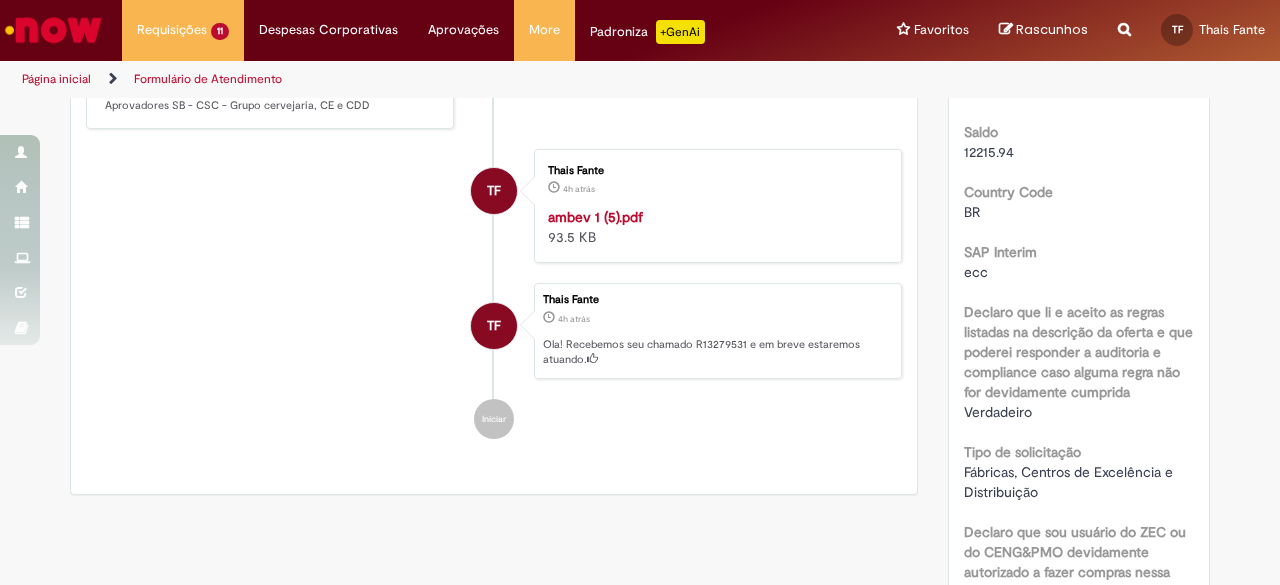scroll, scrollTop: 0, scrollLeft: 0, axis: both 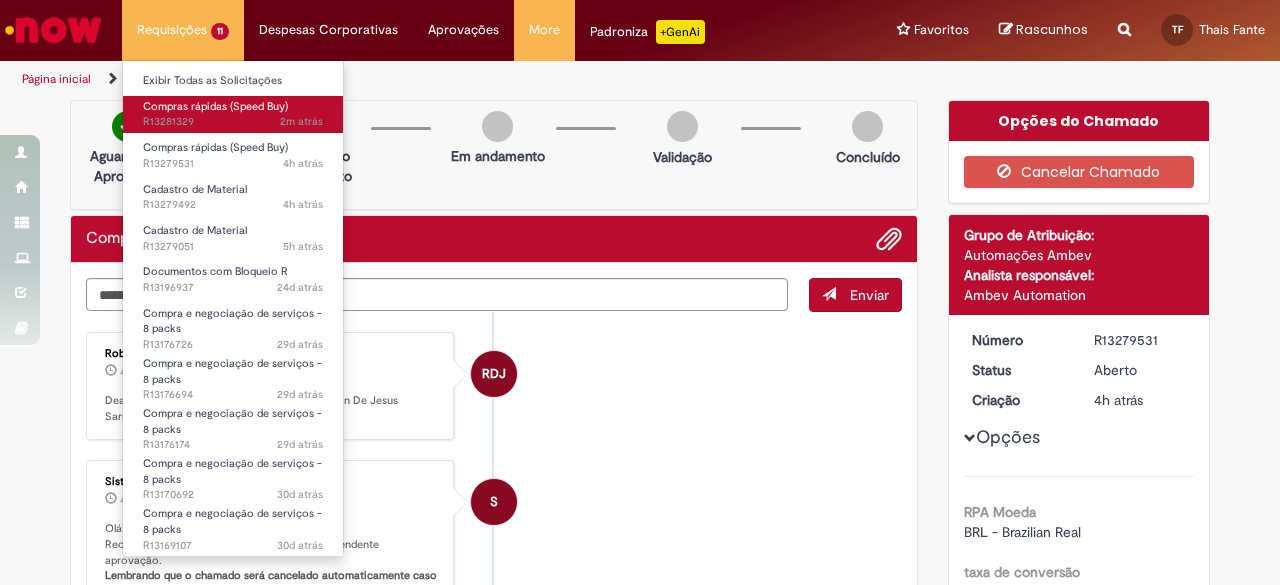 click on "Compras rápidas (Speed Buy)" at bounding box center [215, 106] 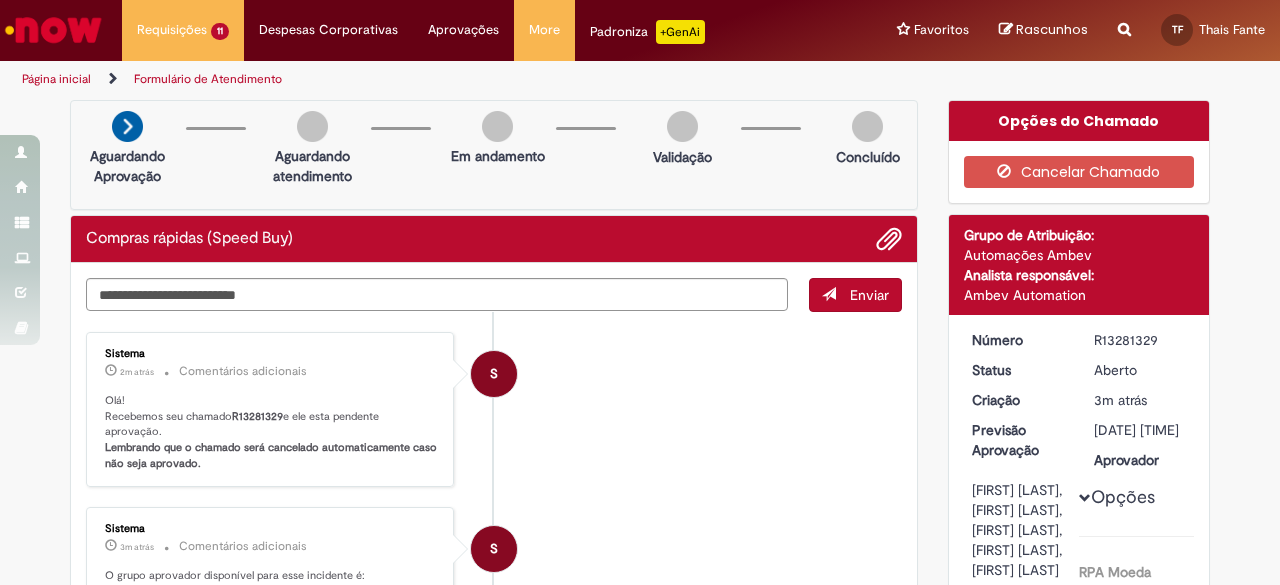 click on "S
Sistema
[TIME]     Comentários adicionais
O grupo aprovador disponível para esse incidente é:
Aprovadores SB - CSC - Grupo cervejaria, CE e CDD" at bounding box center [494, 561] 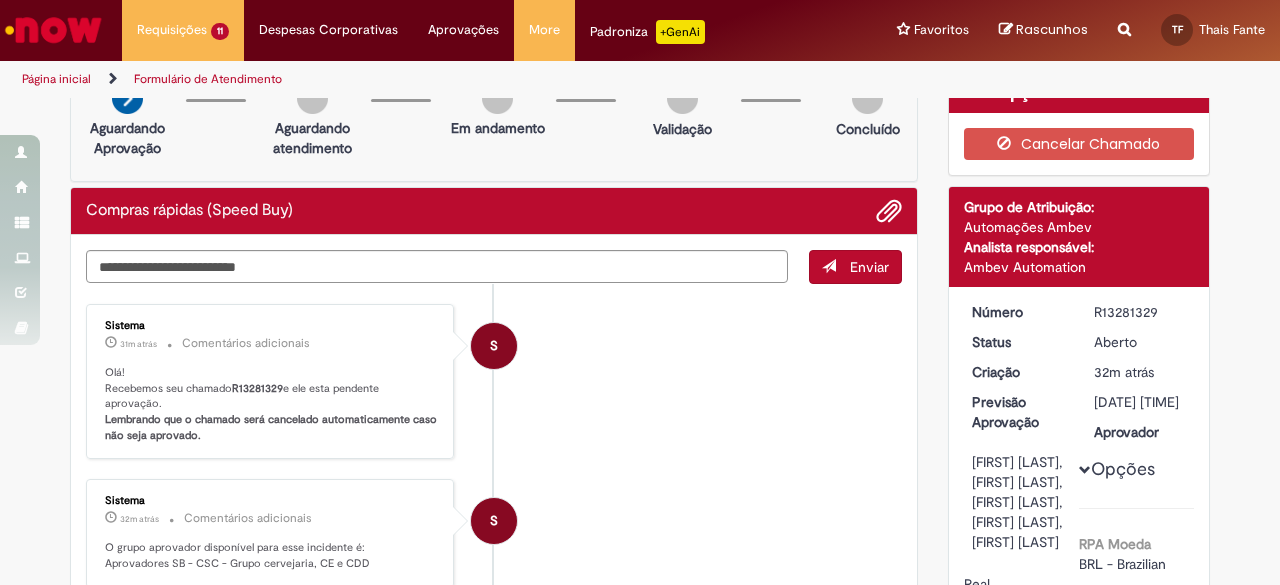 scroll, scrollTop: 0, scrollLeft: 0, axis: both 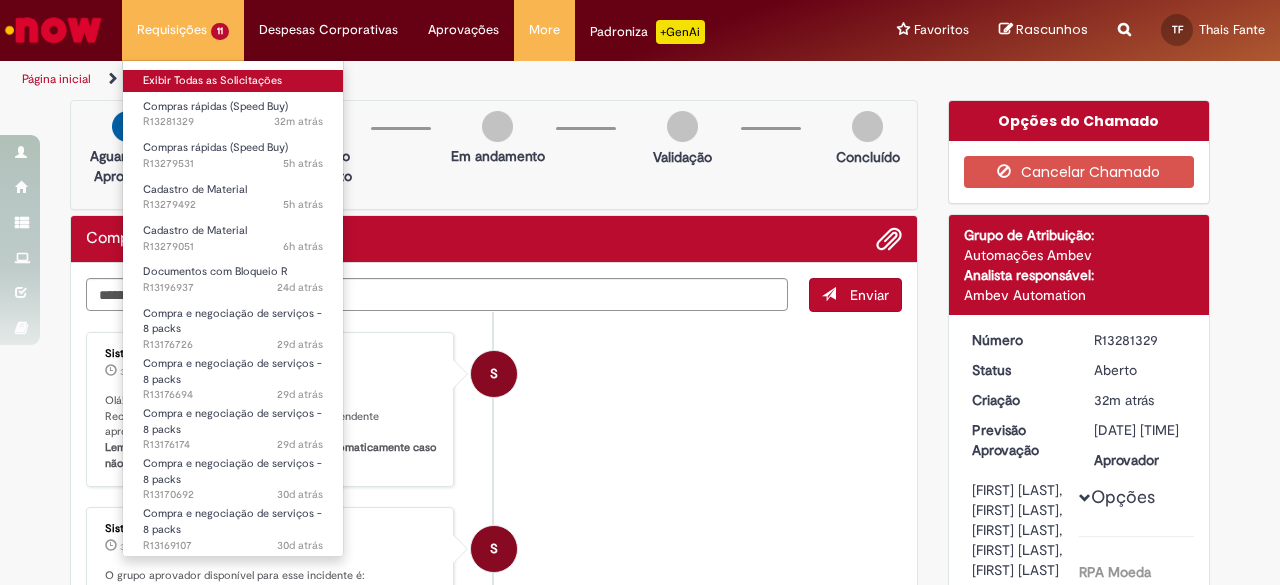 click on "Exibir Todas as Solicitações" at bounding box center (233, 81) 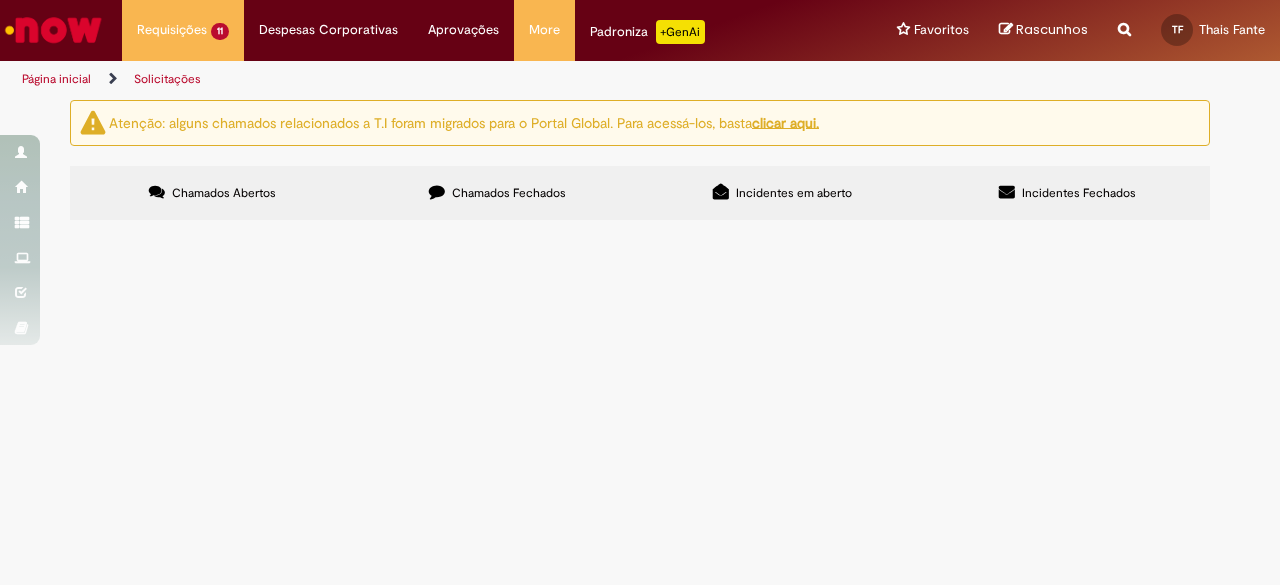 click at bounding box center (53, 30) 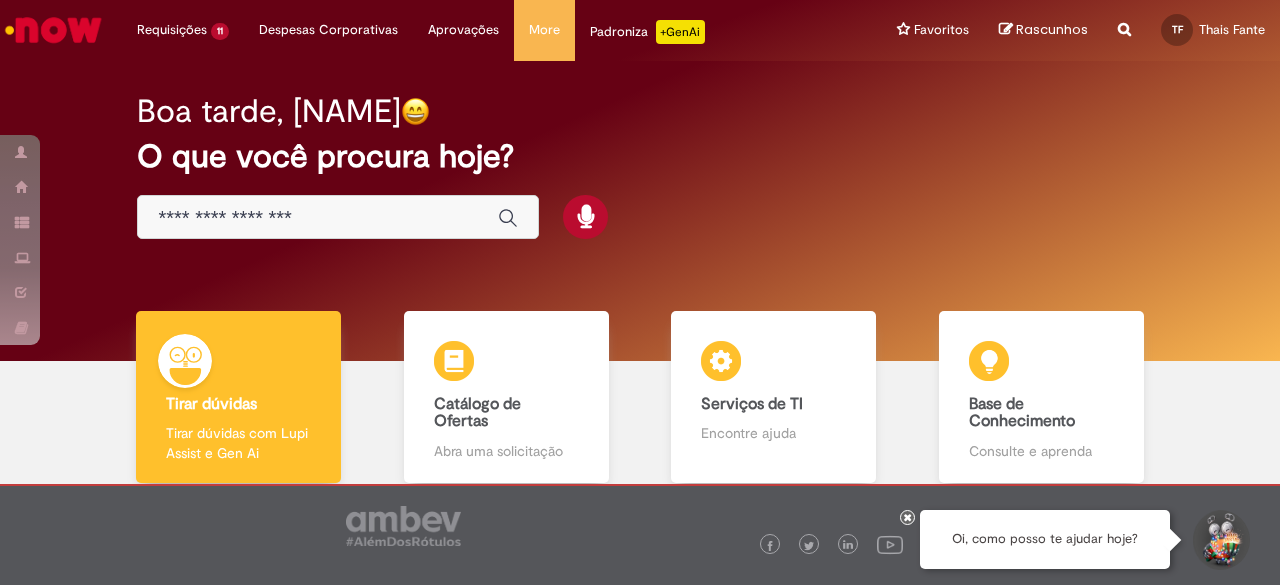 scroll, scrollTop: 0, scrollLeft: 0, axis: both 